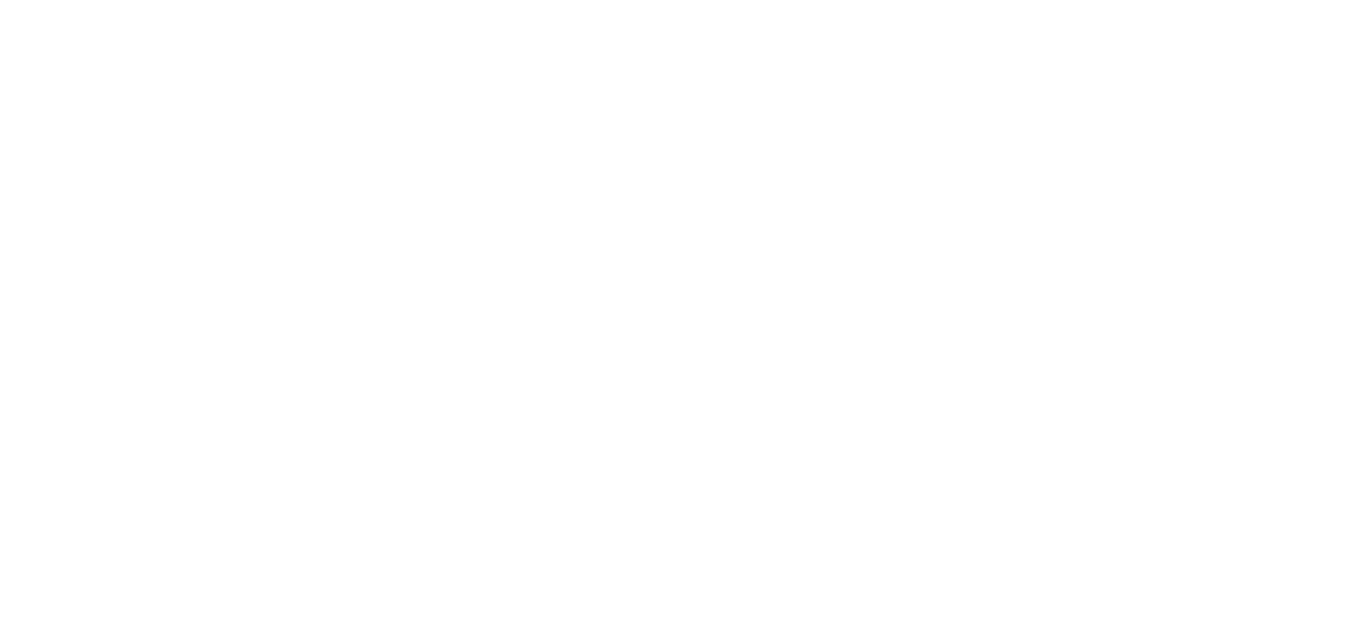 scroll, scrollTop: 0, scrollLeft: 0, axis: both 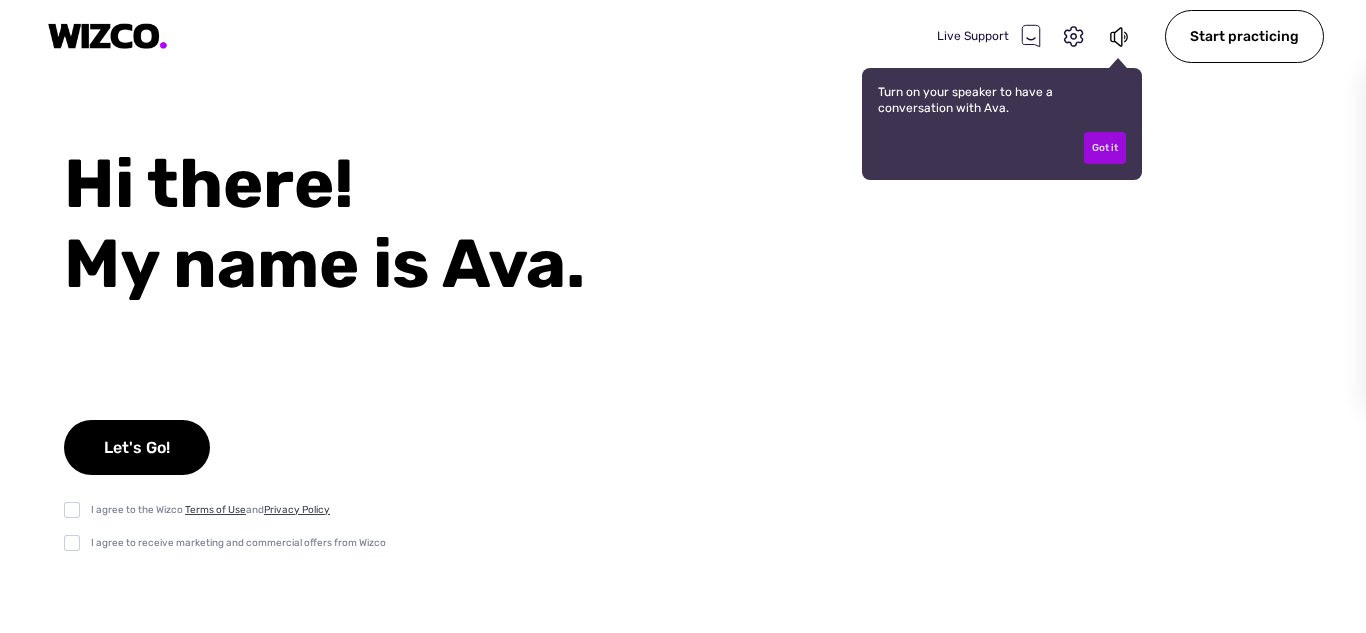 click on "Got it" at bounding box center [1105, 148] 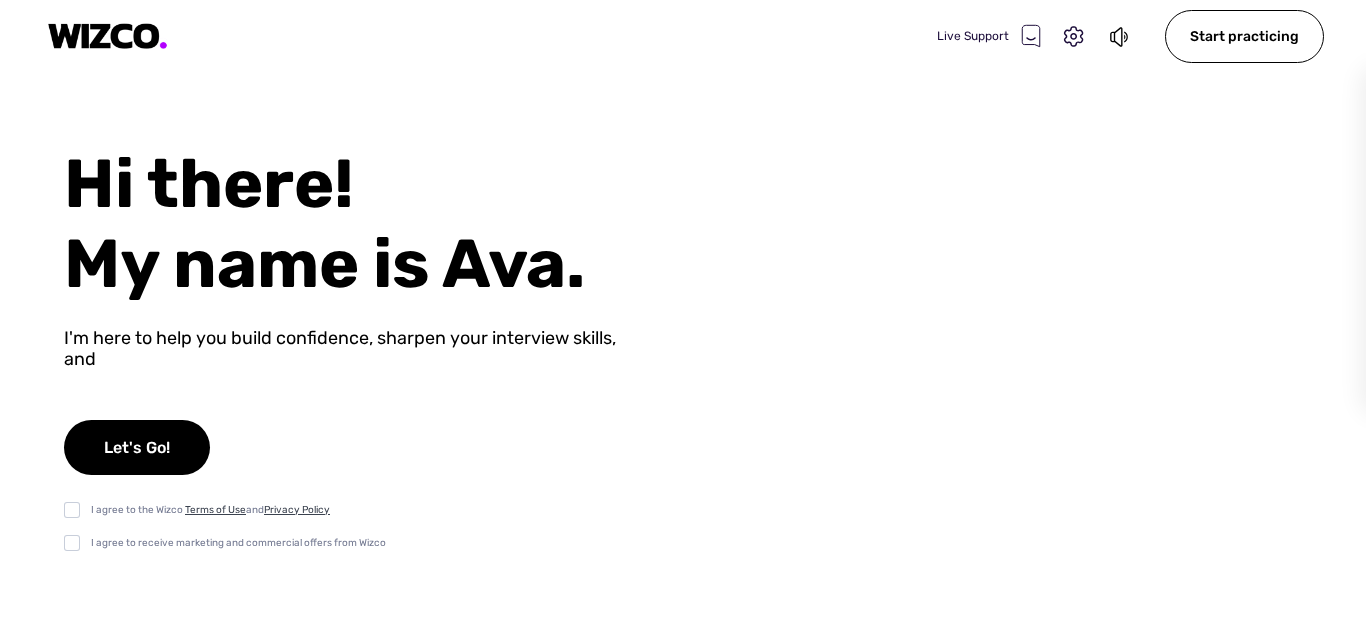 click at bounding box center [77, 509] 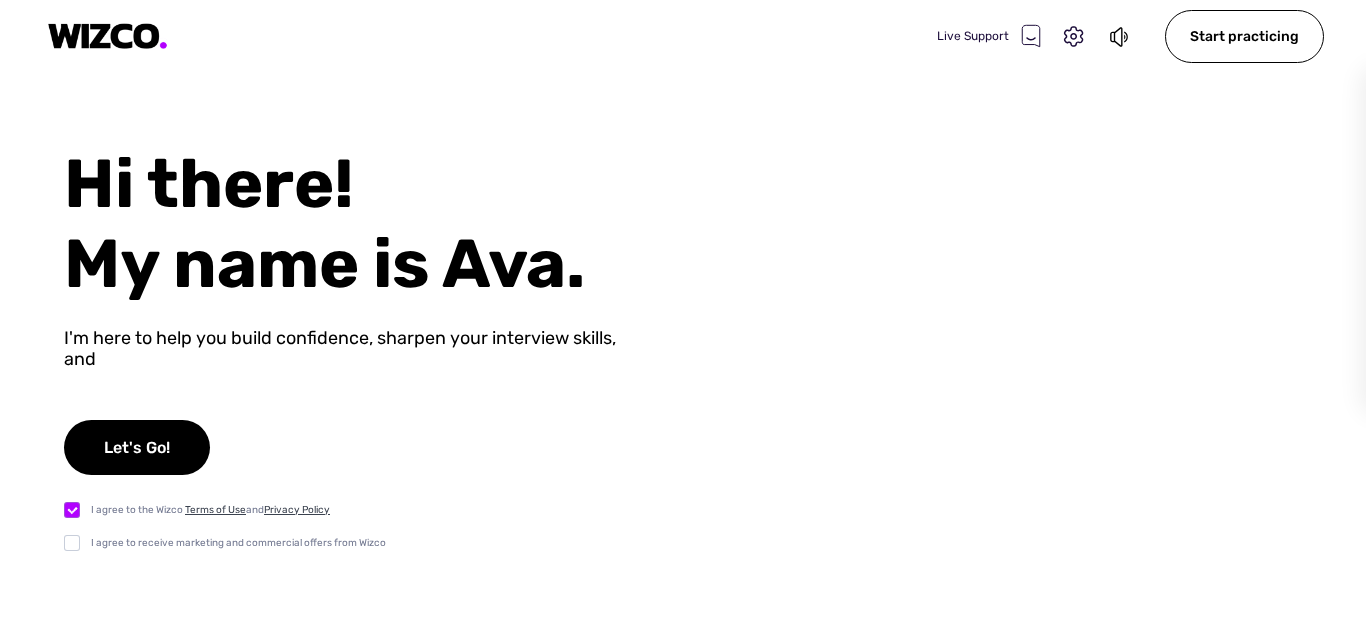 checkbox on "true" 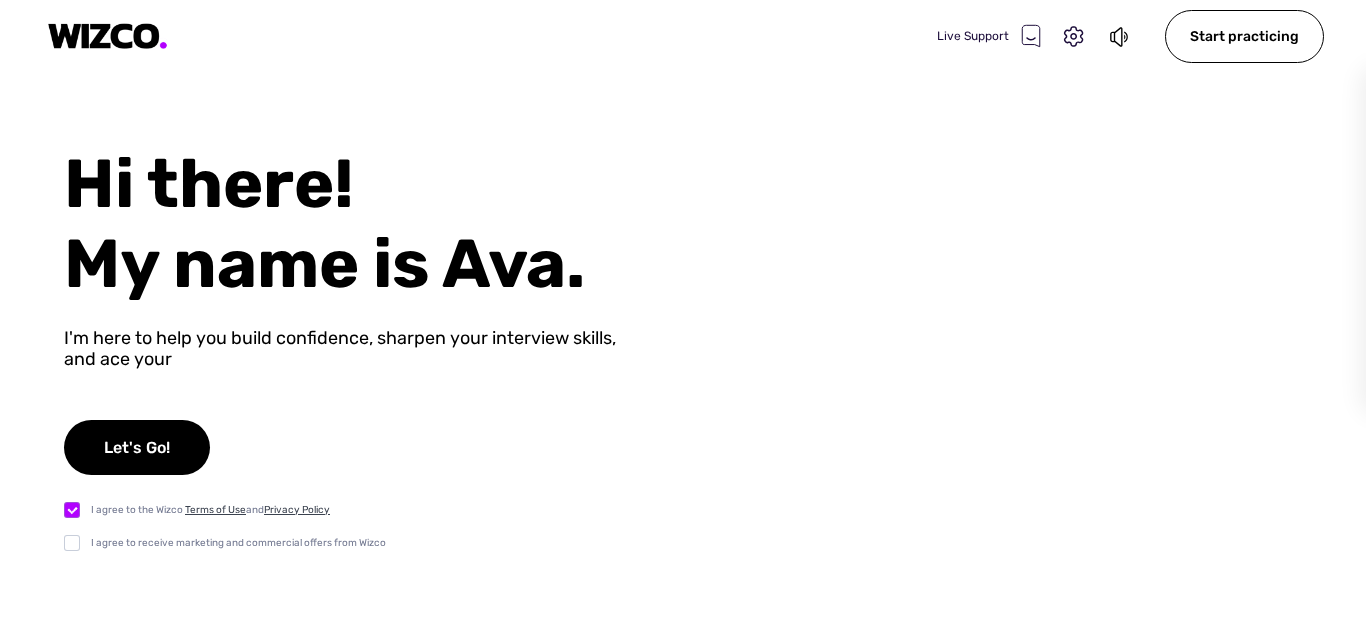 click at bounding box center (77, 542) 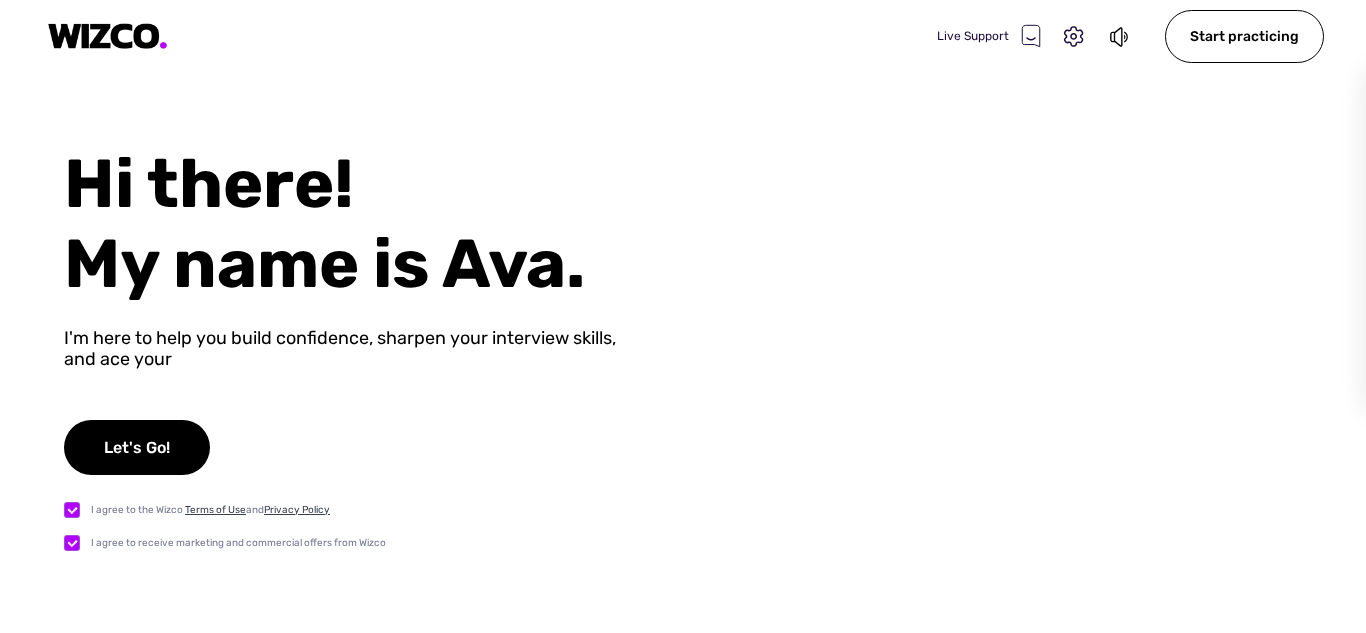 checkbox on "true" 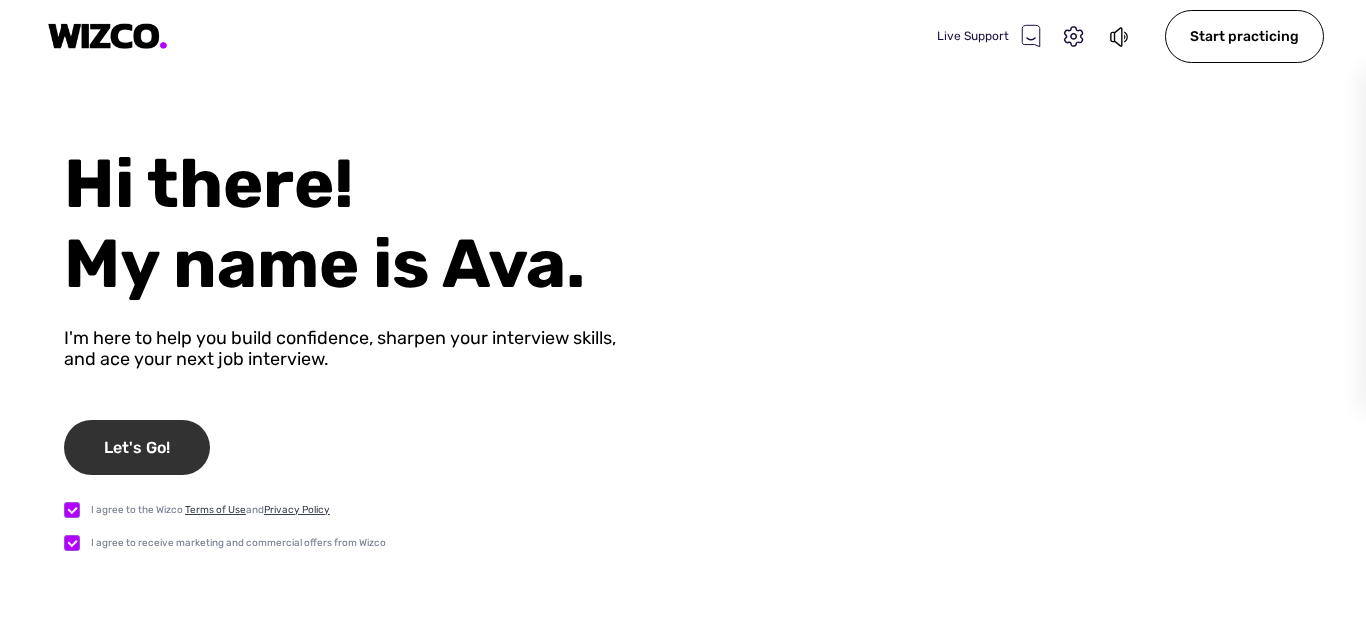click on "Let's Go!" at bounding box center (137, 447) 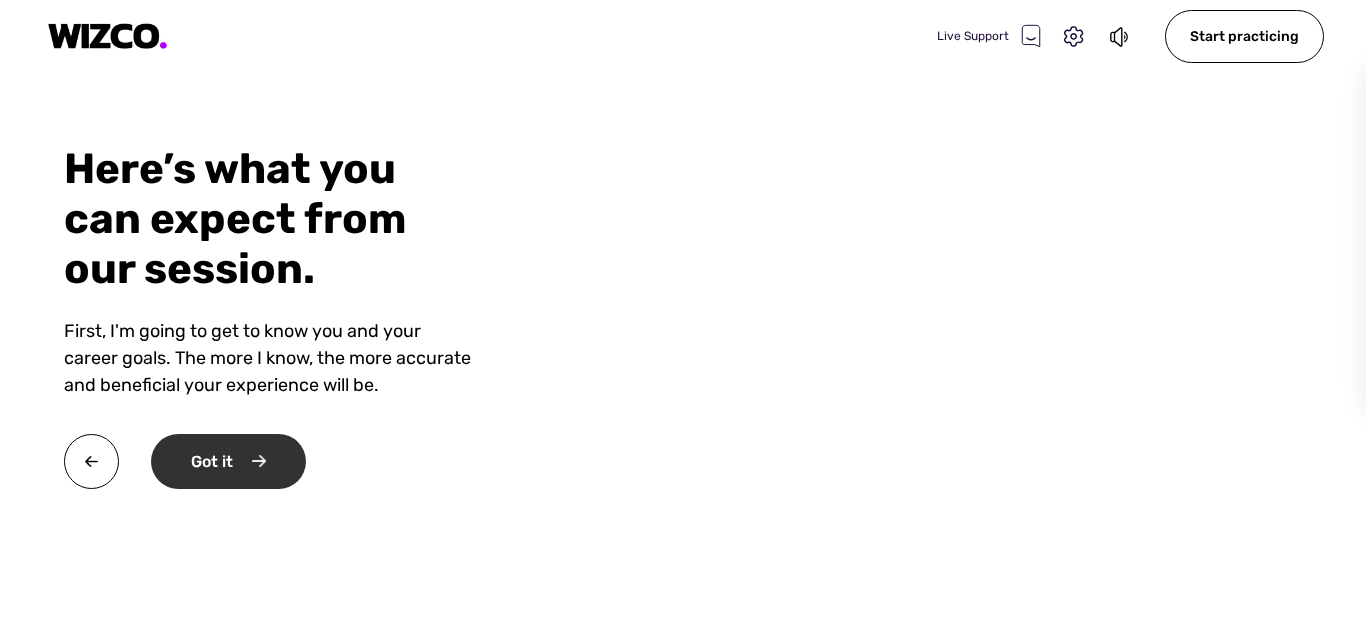 click on "Got it" at bounding box center (228, 461) 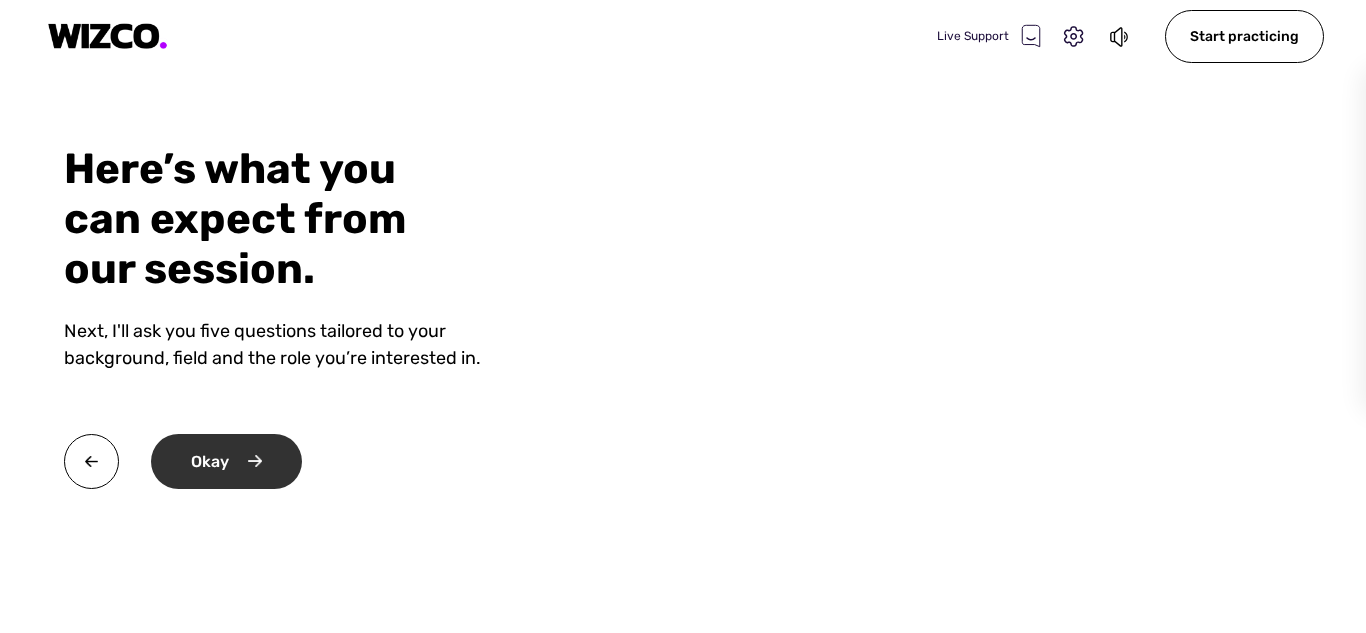 click on "Okay" at bounding box center [226, 461] 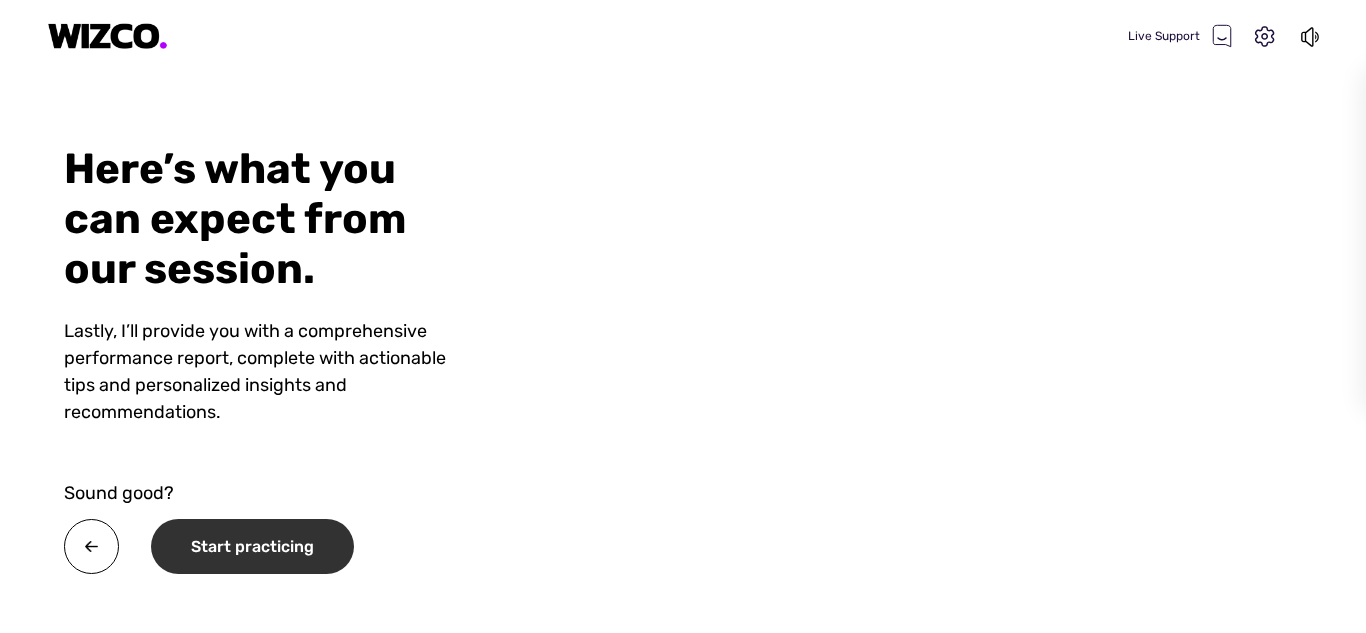 click on "Start practicing" at bounding box center [252, 546] 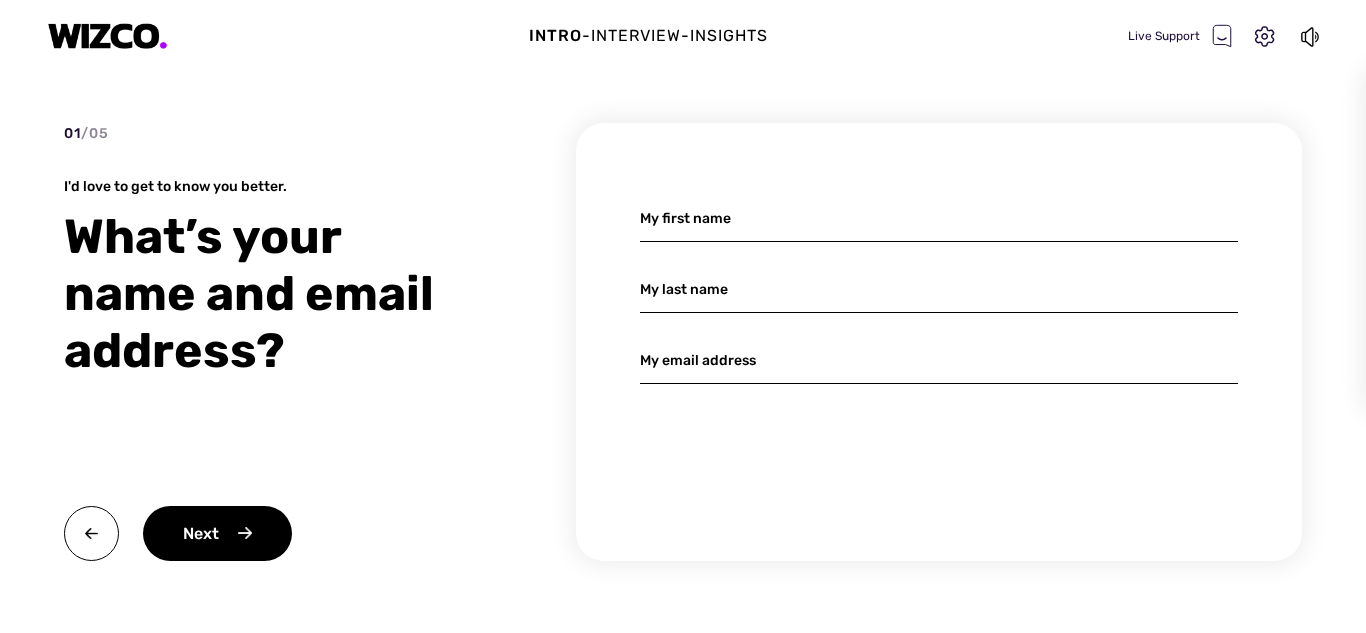 click at bounding box center (939, 218) 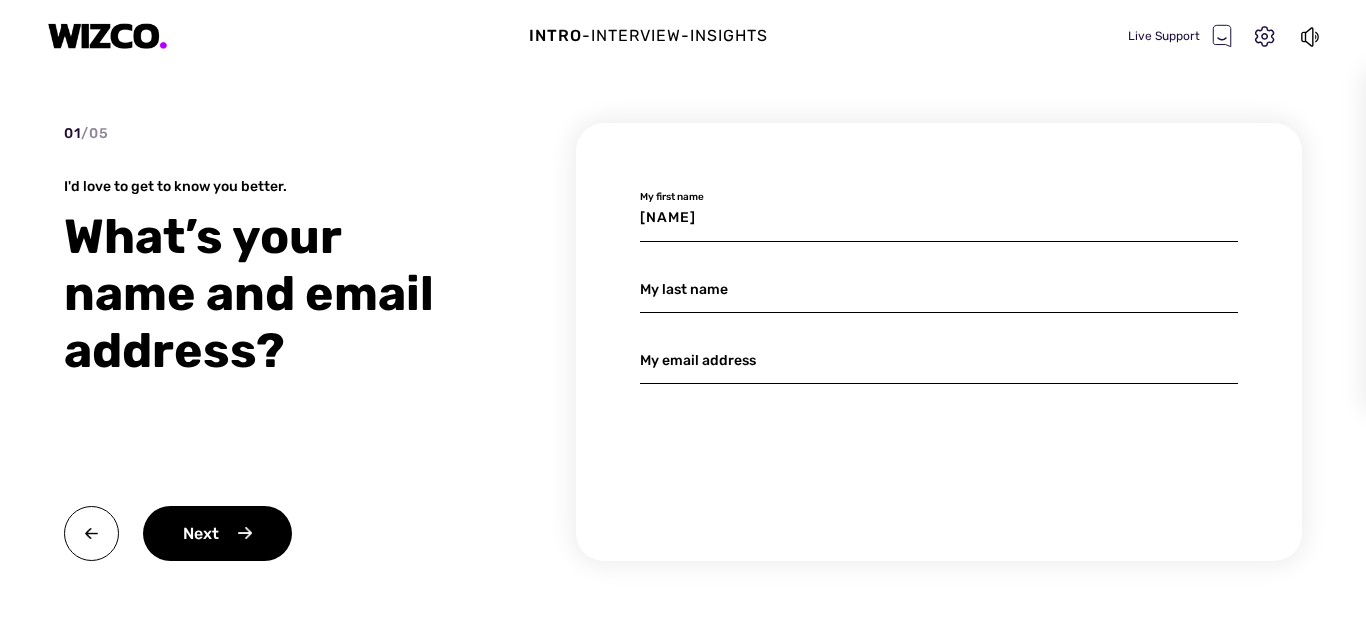 type on "[NAME]" 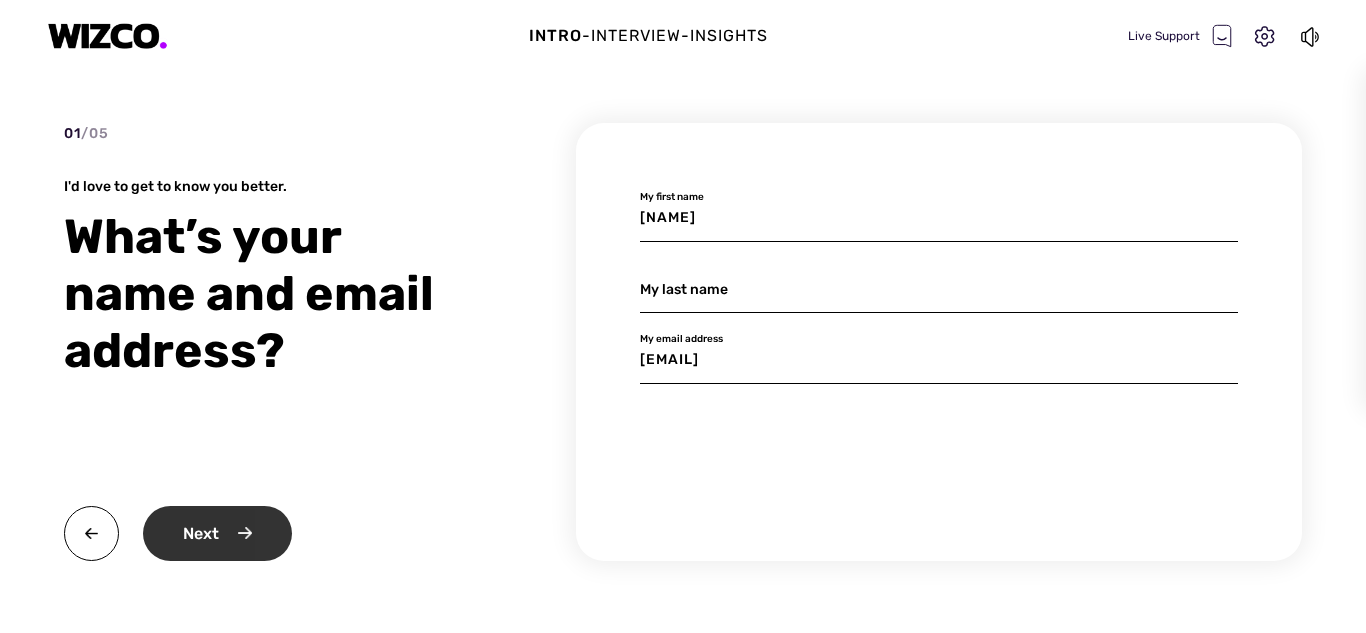 type on "[EMAIL]" 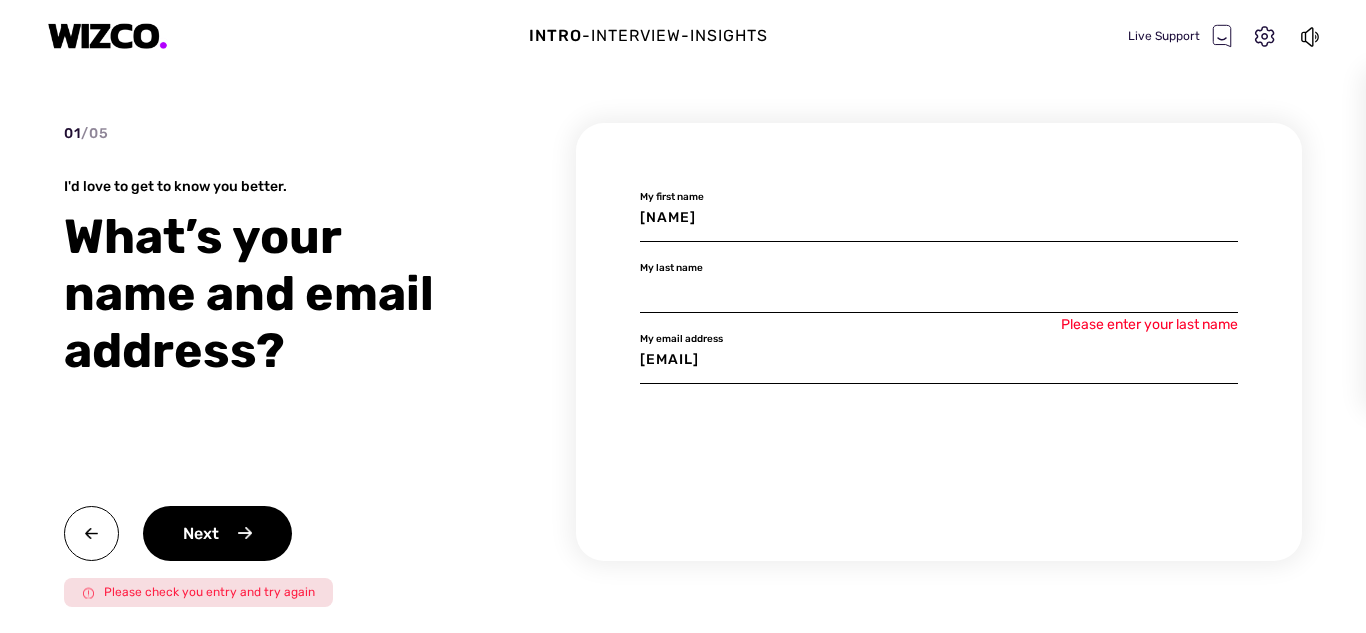 click at bounding box center [939, 289] 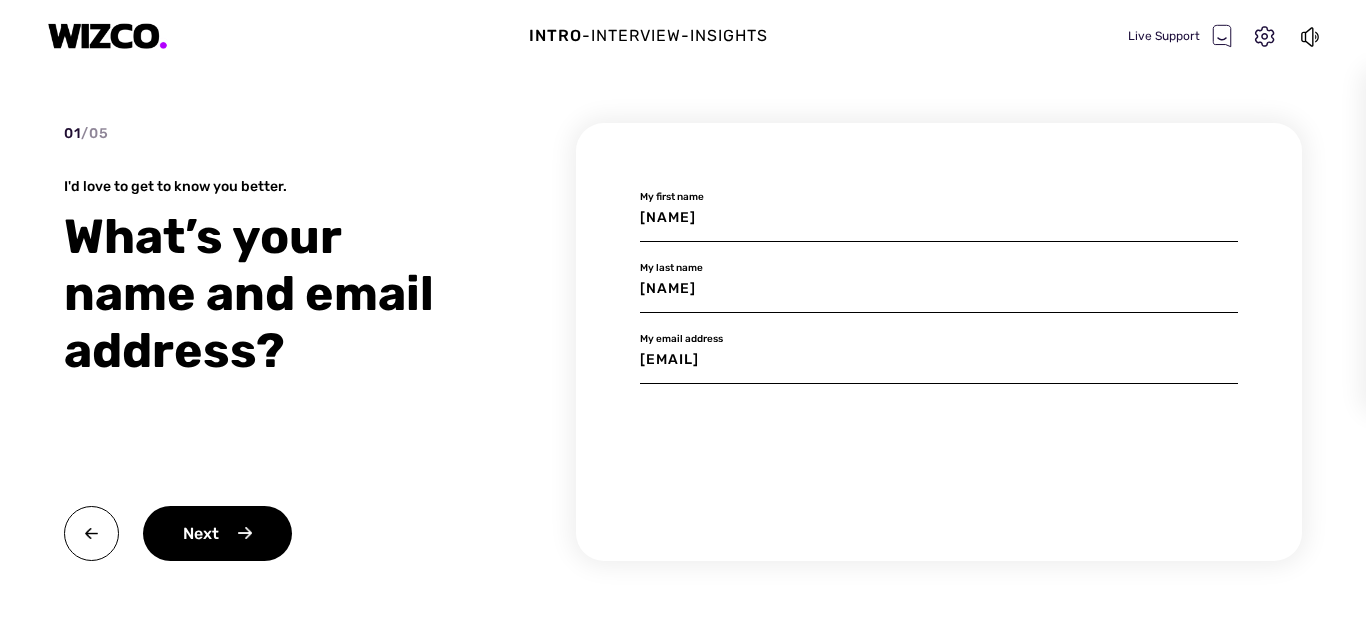 type on "[NAME]" 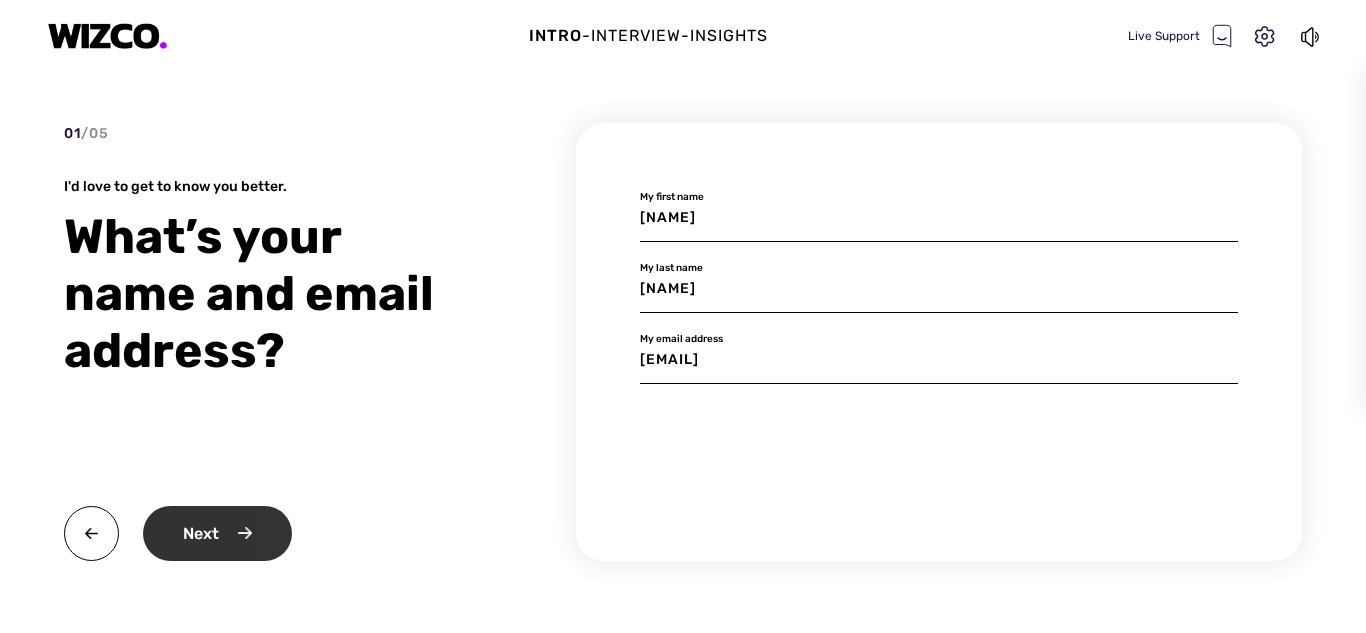 click on "Next" at bounding box center [217, 533] 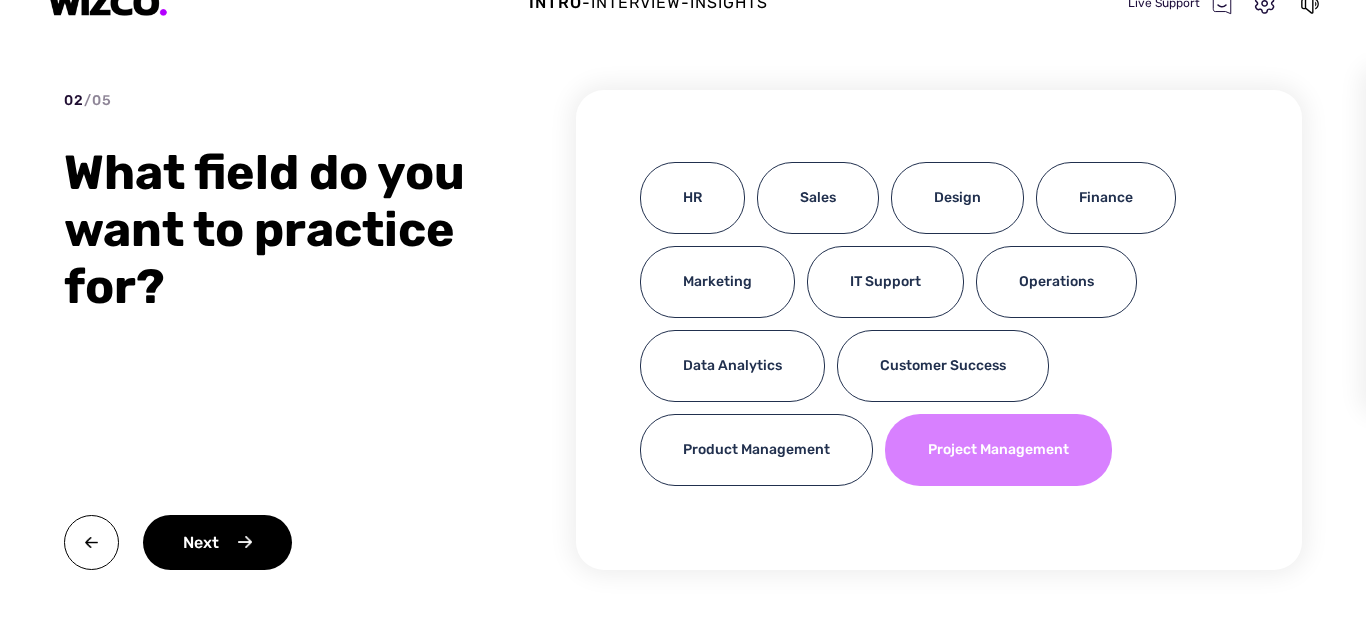 scroll, scrollTop: 42, scrollLeft: 0, axis: vertical 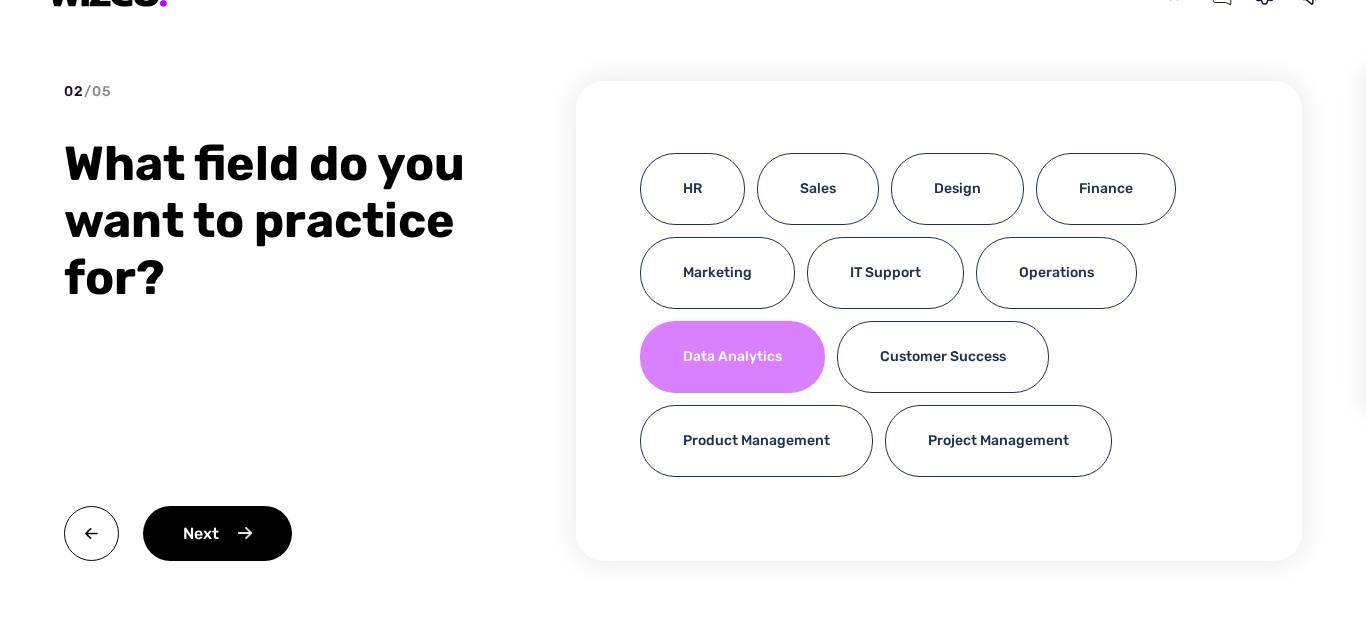 click on "Data Analytics" at bounding box center [732, 357] 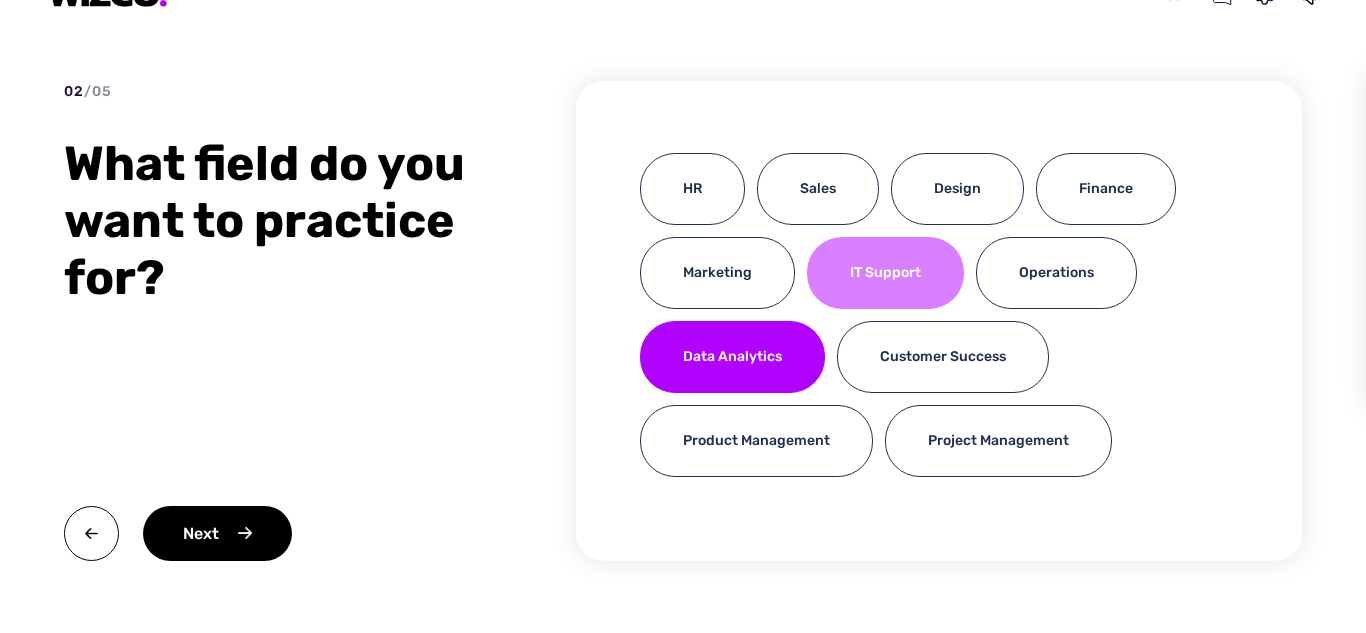 click on "IT Support" at bounding box center (885, 273) 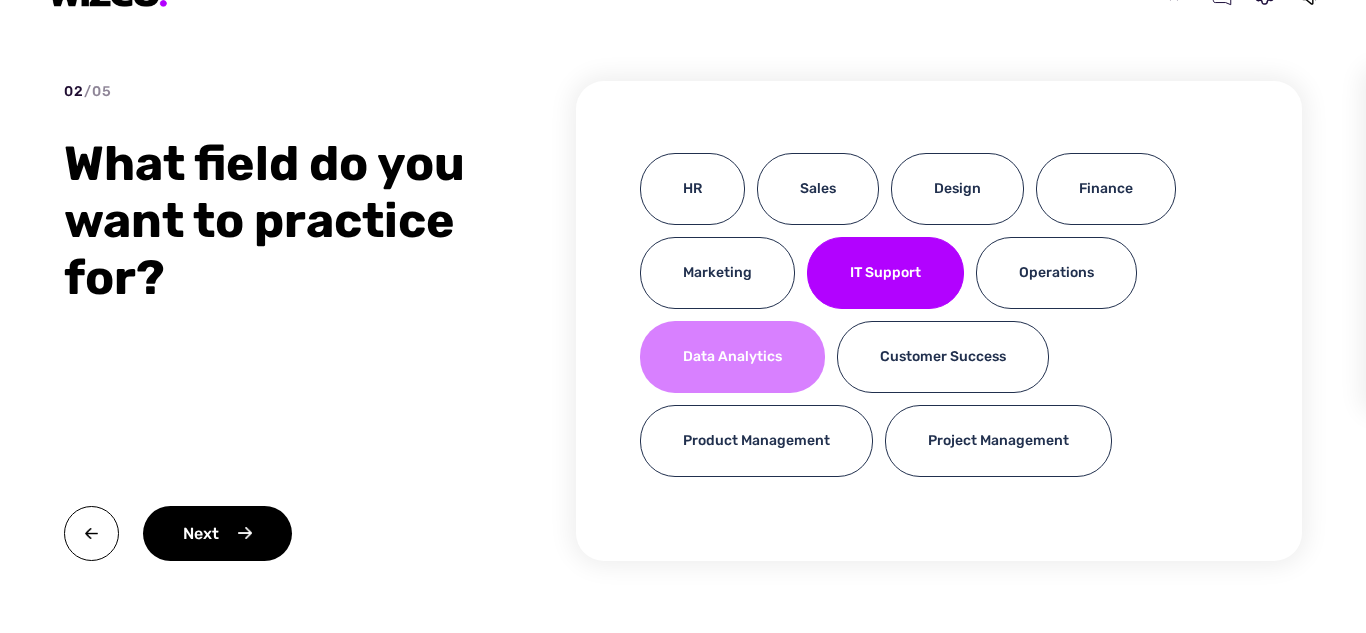 click on "Data Analytics" at bounding box center (732, 357) 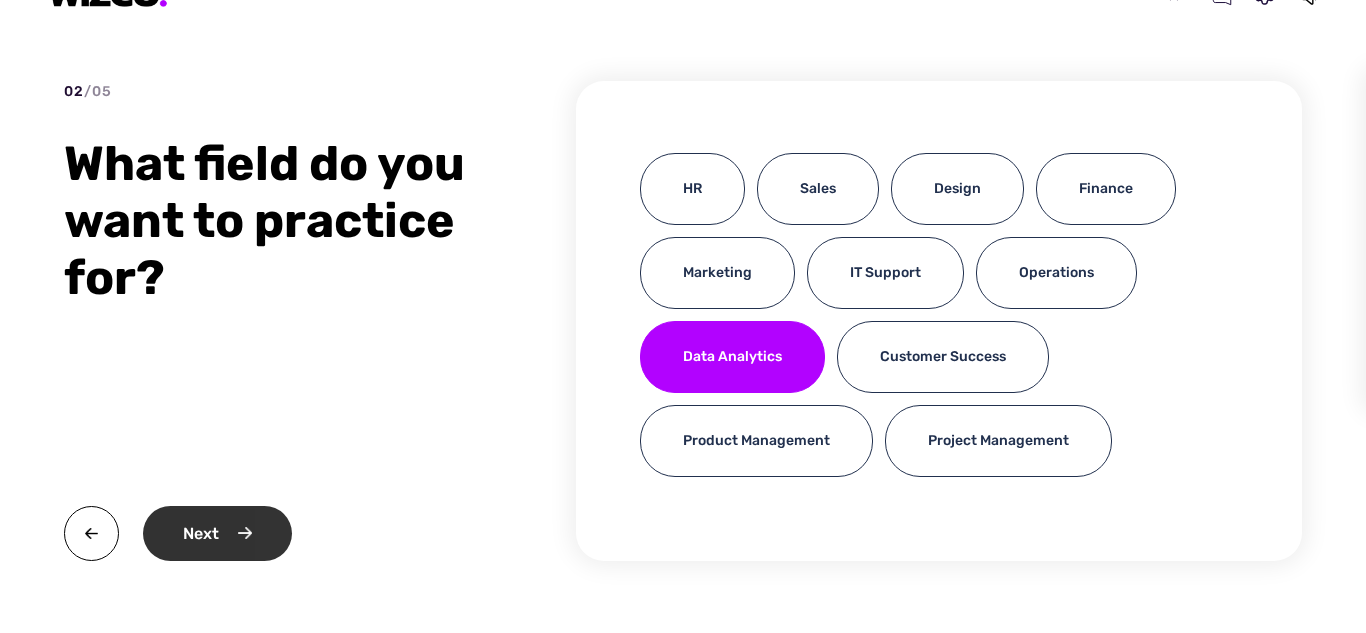 click on "Next" at bounding box center [217, 533] 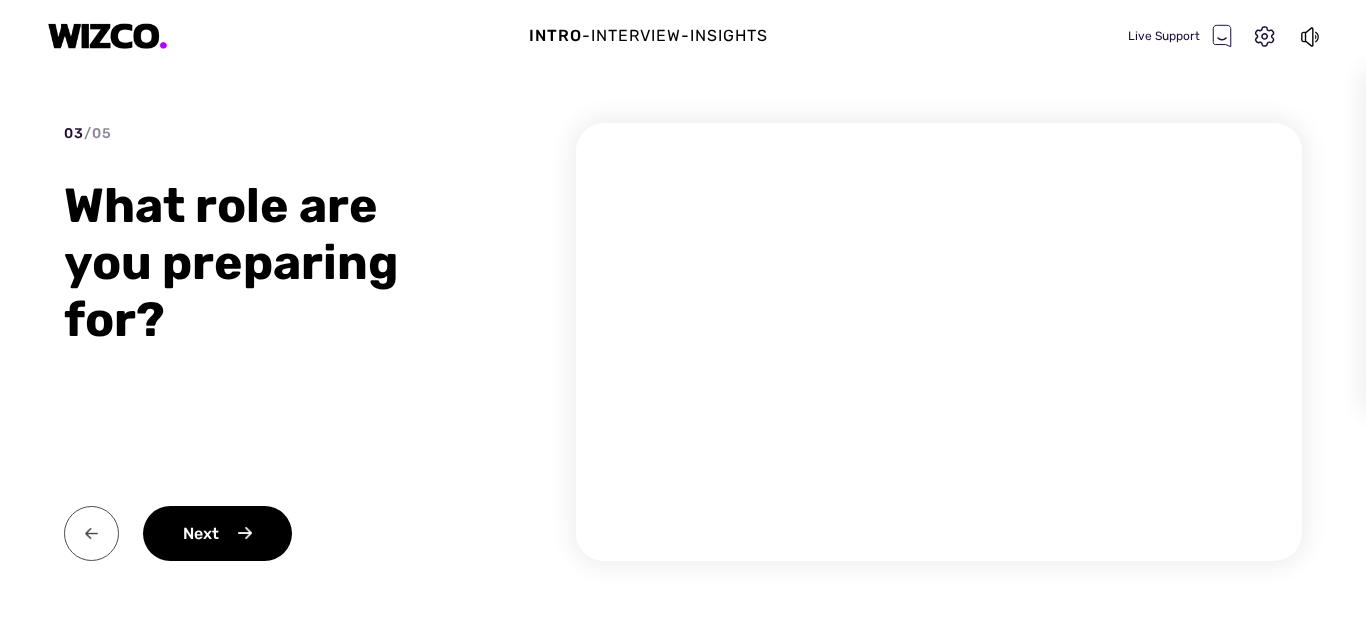 click at bounding box center [91, 533] 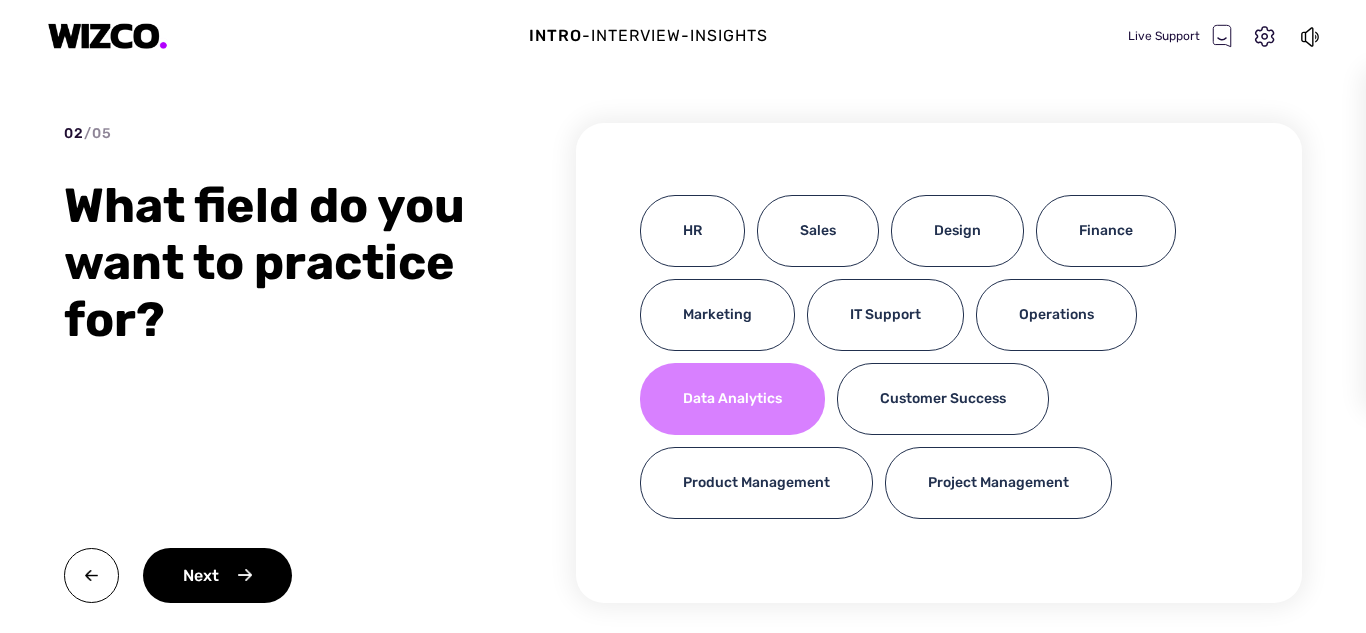 click on "Data Analytics" at bounding box center (732, 399) 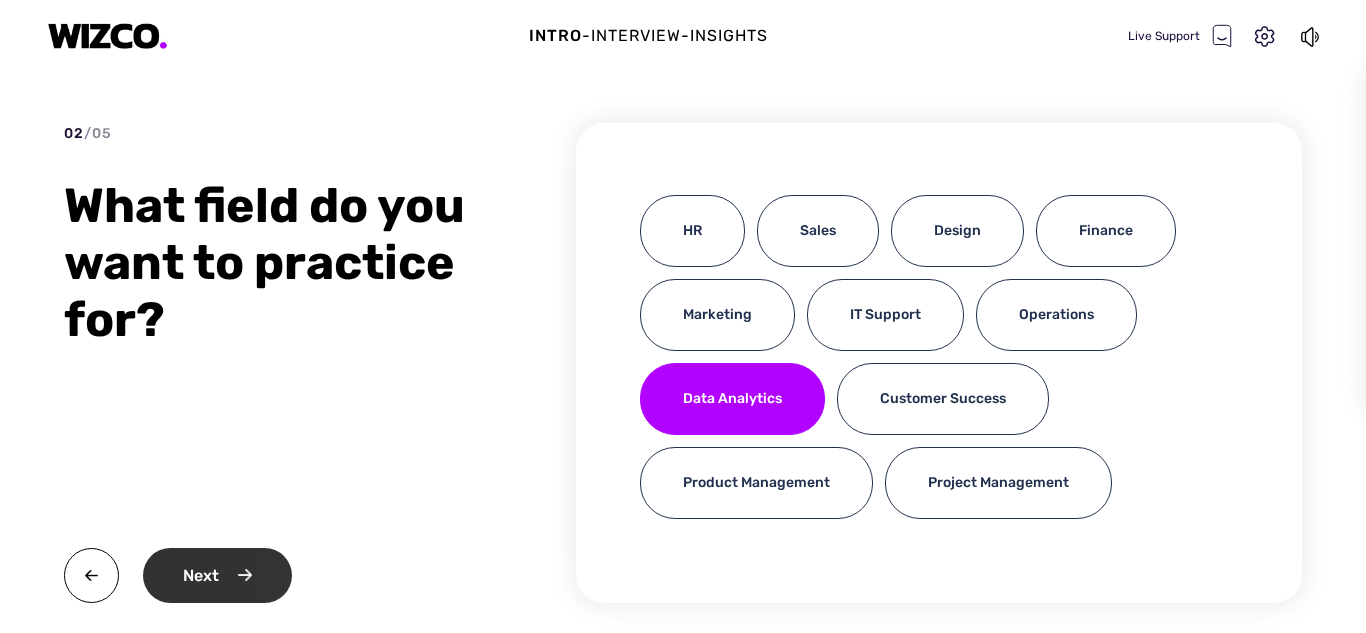 click on "Next" at bounding box center (217, 575) 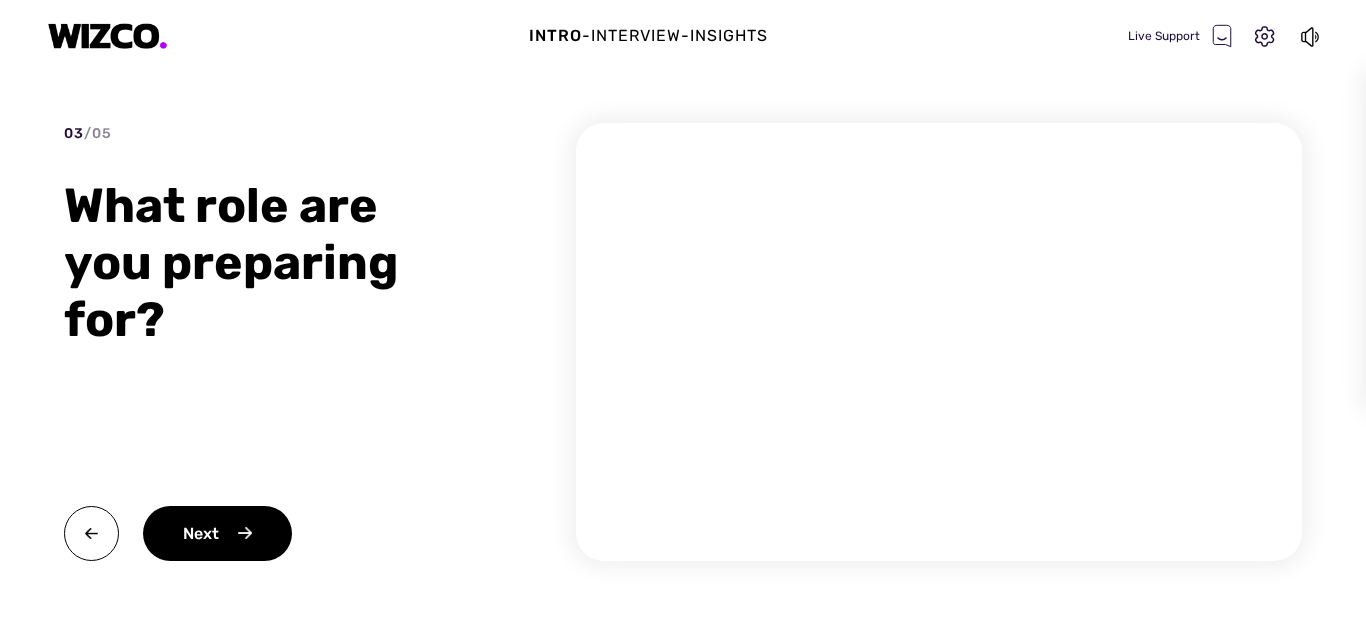 click on "Intro  -  Interview  -  Insights Live Support 03 / 05 What role are you preparing for? Next Settings Microphone Speakers Test" at bounding box center (683, 316) 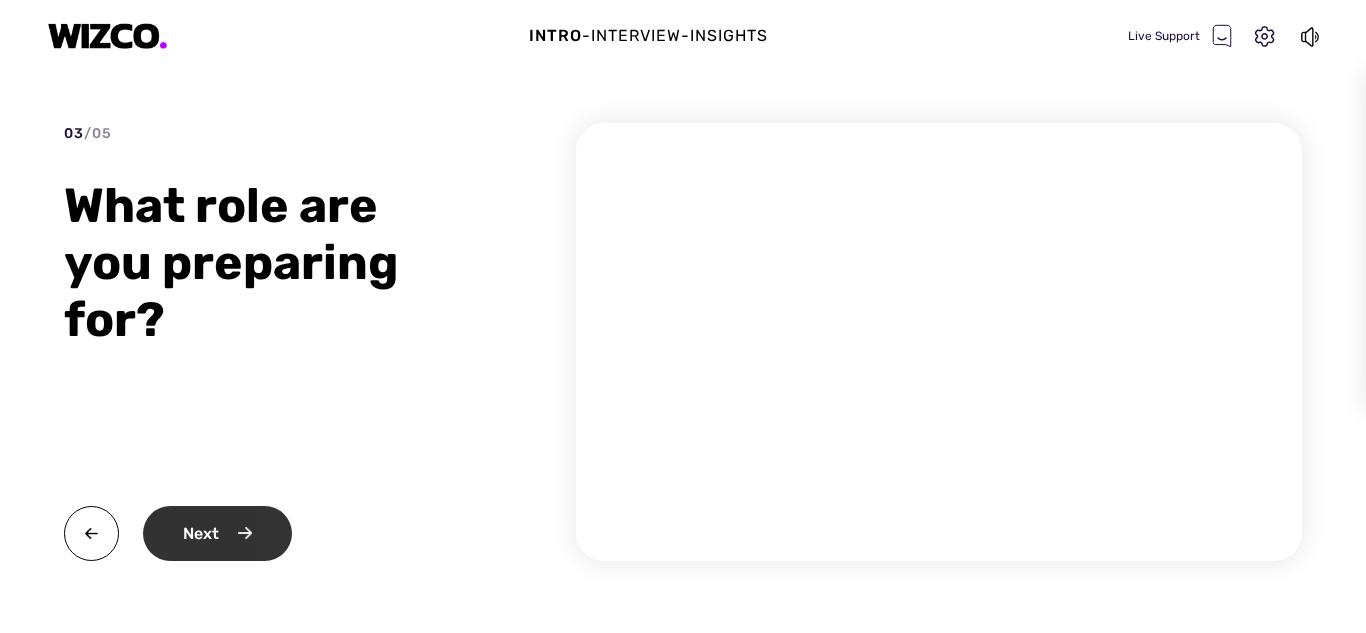 click on "Next" at bounding box center [217, 533] 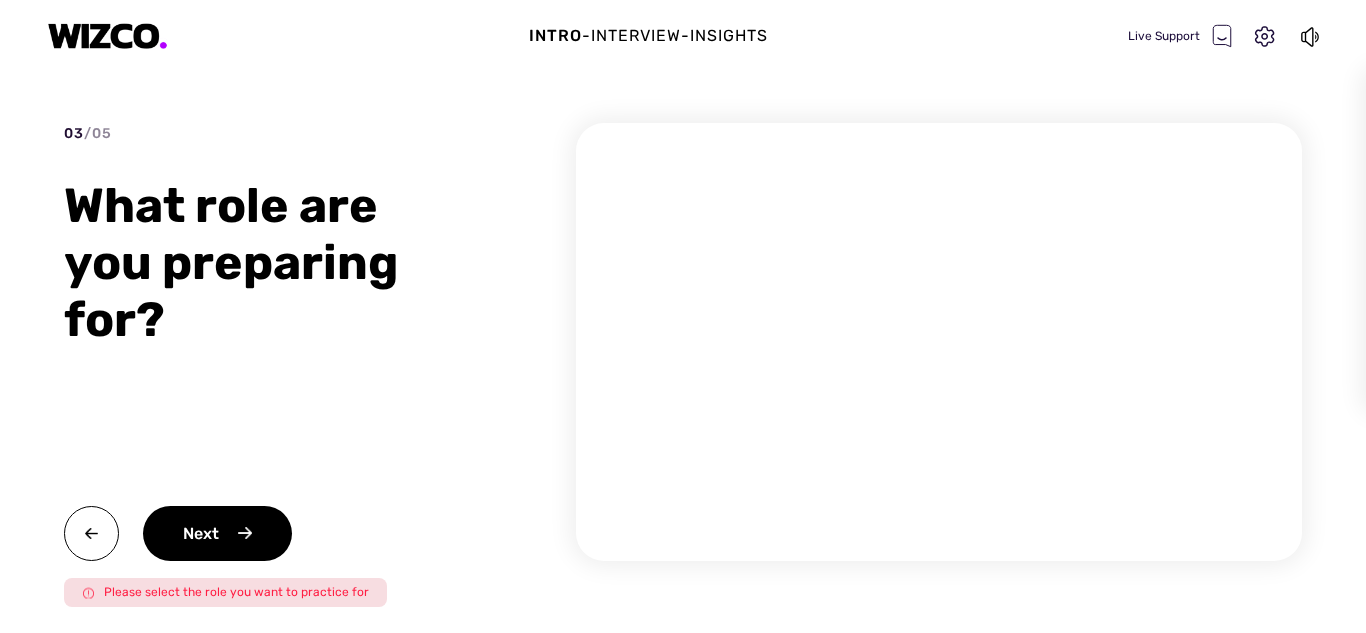 click at bounding box center (939, 342) 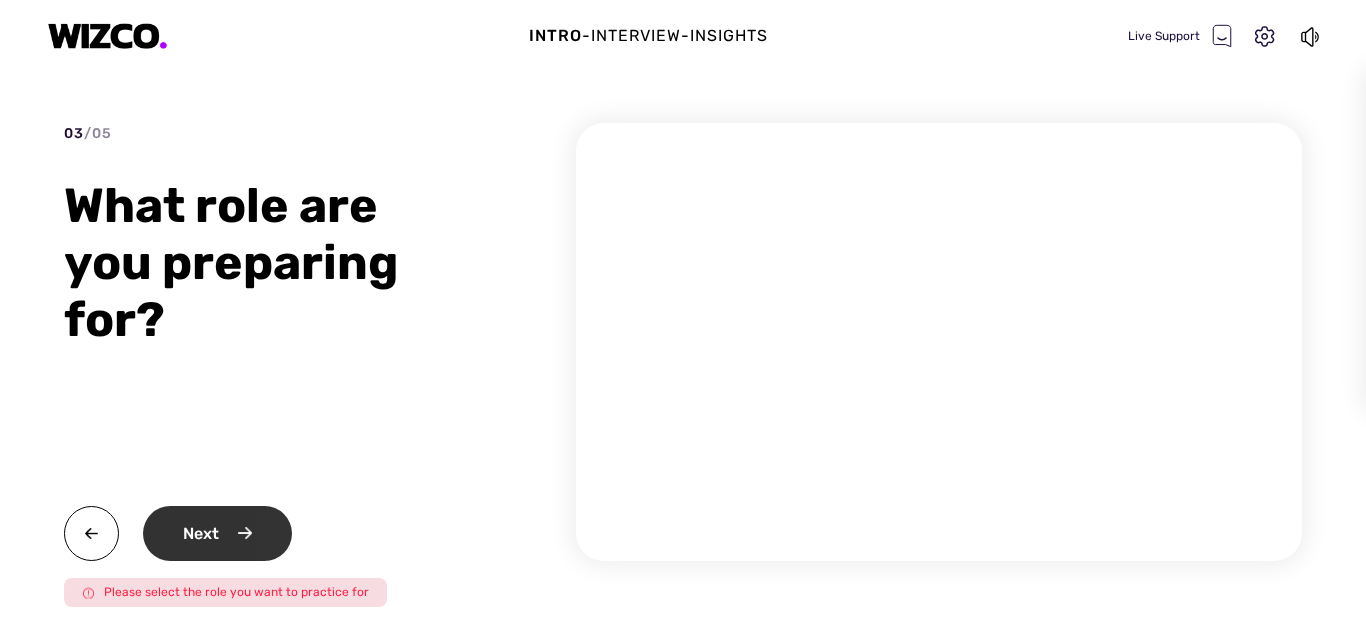 click on "Next" at bounding box center [217, 533] 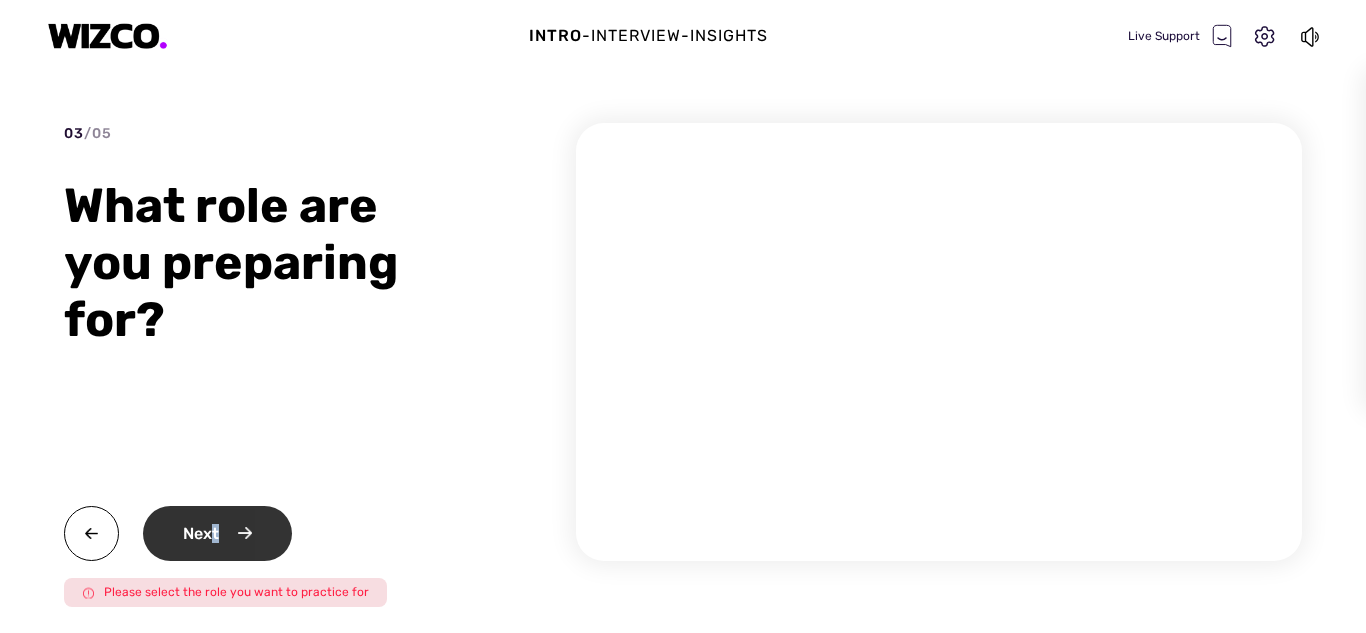 click on "Next" at bounding box center [217, 533] 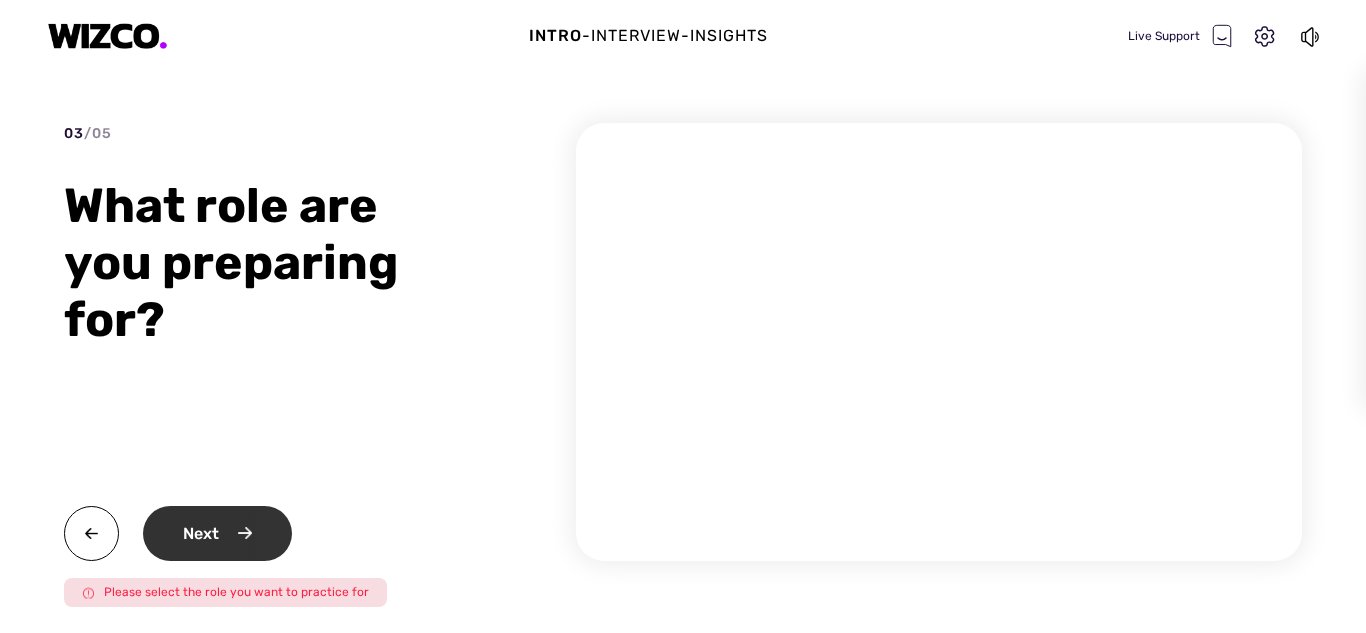 click on "Next" at bounding box center [217, 533] 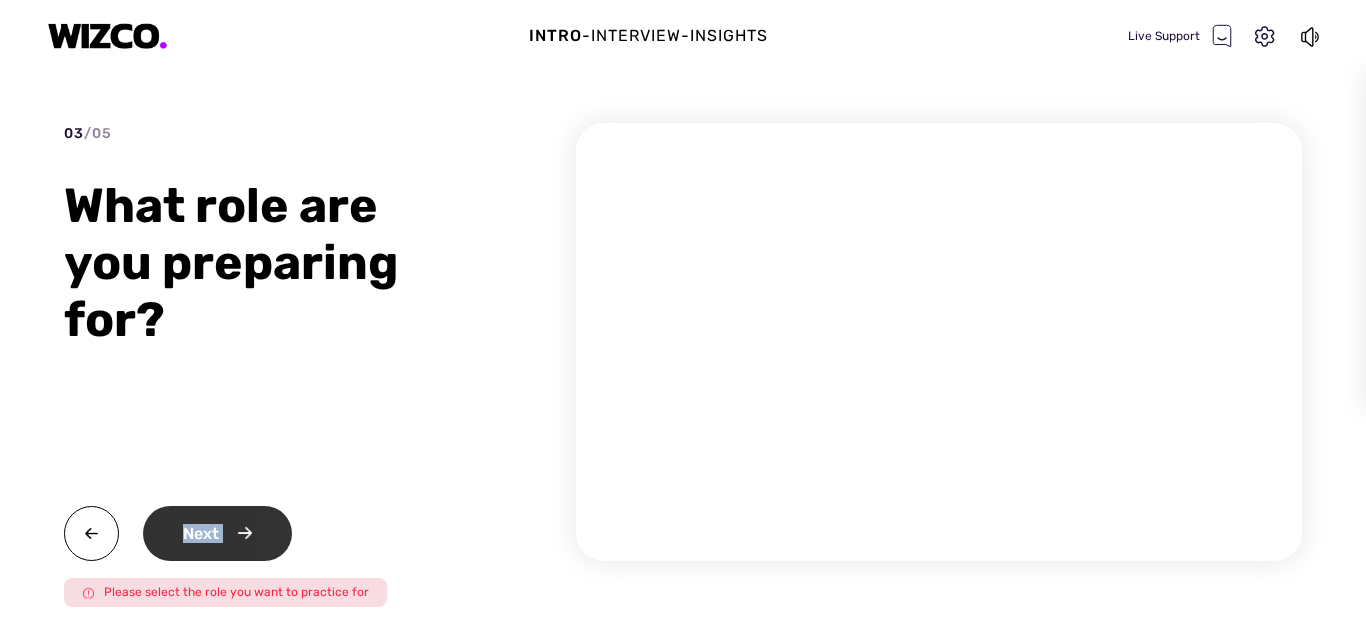 click on "Next" at bounding box center (217, 533) 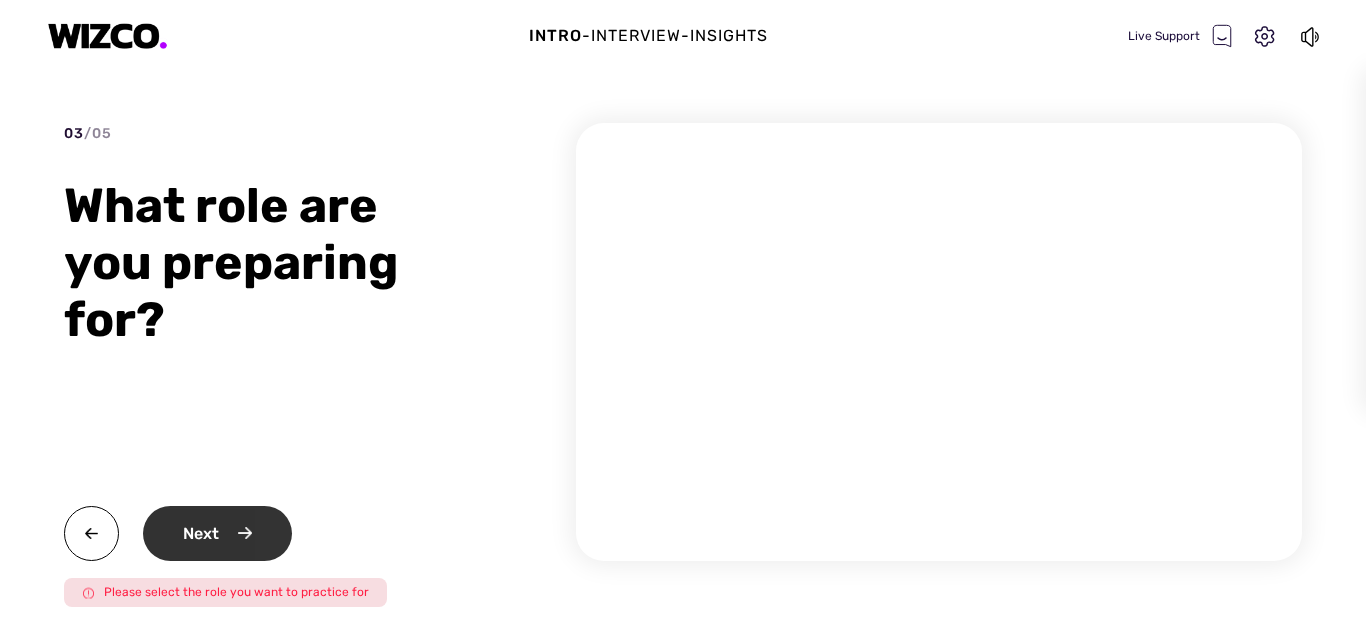 click on "Next" at bounding box center [217, 533] 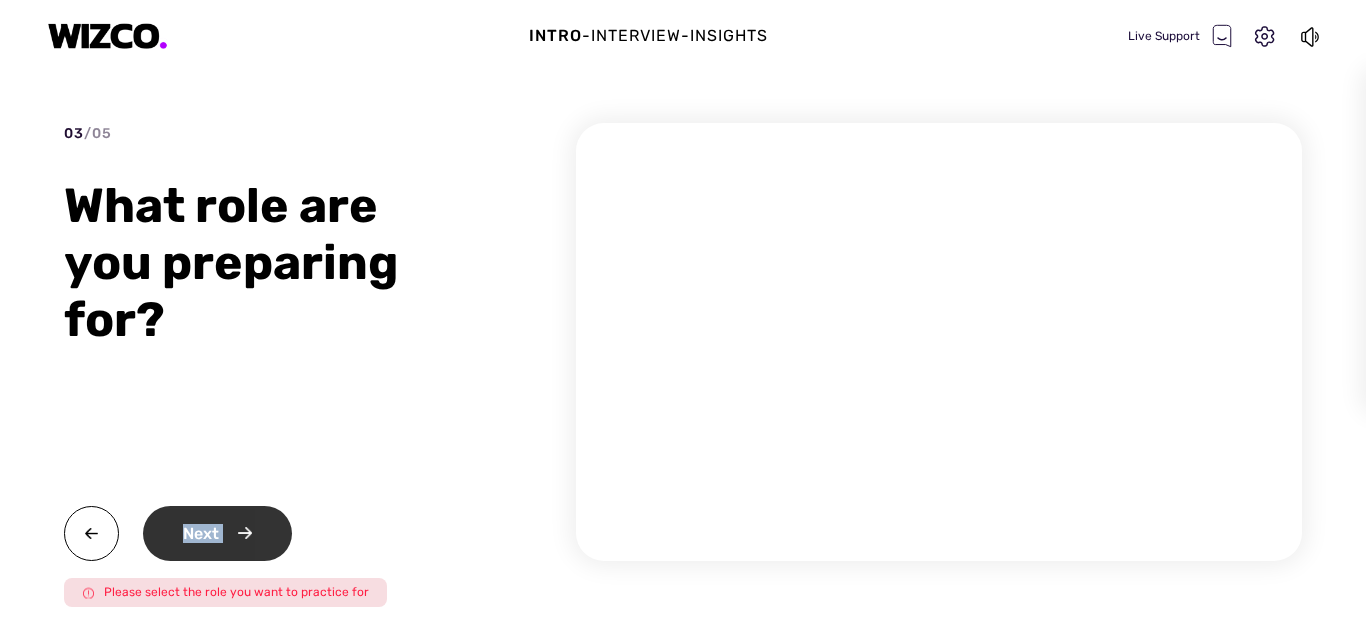 click on "Next" at bounding box center (217, 533) 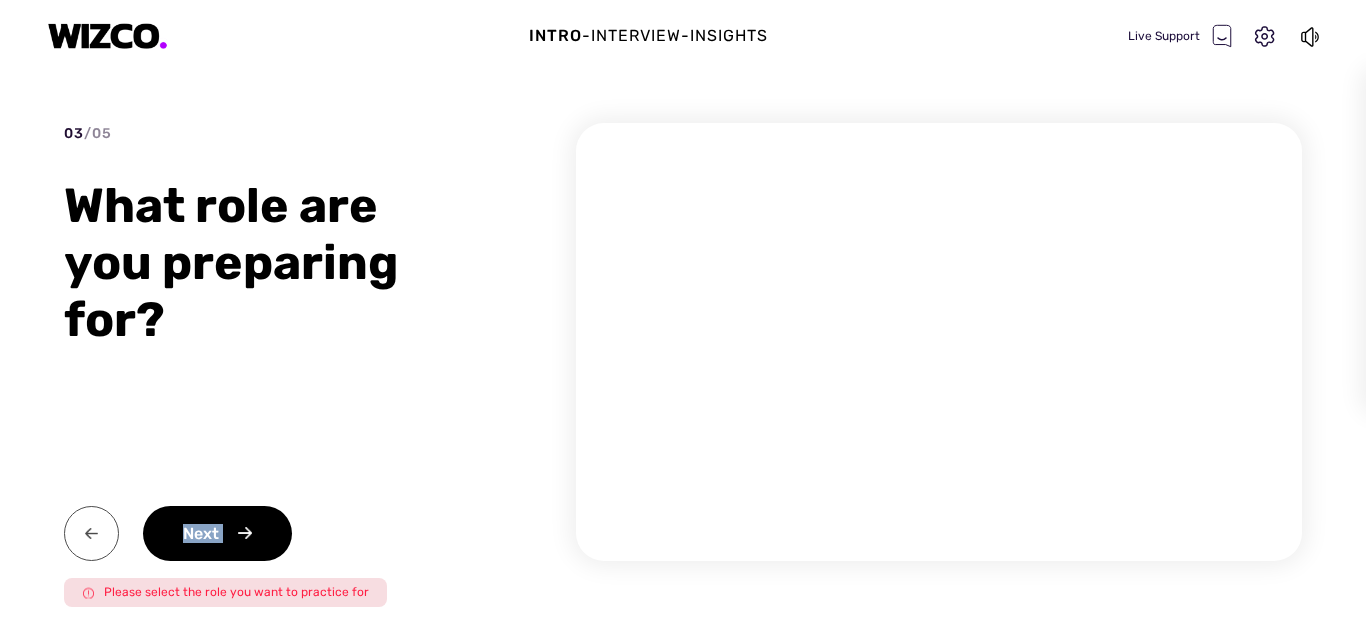 click at bounding box center [91, 533] 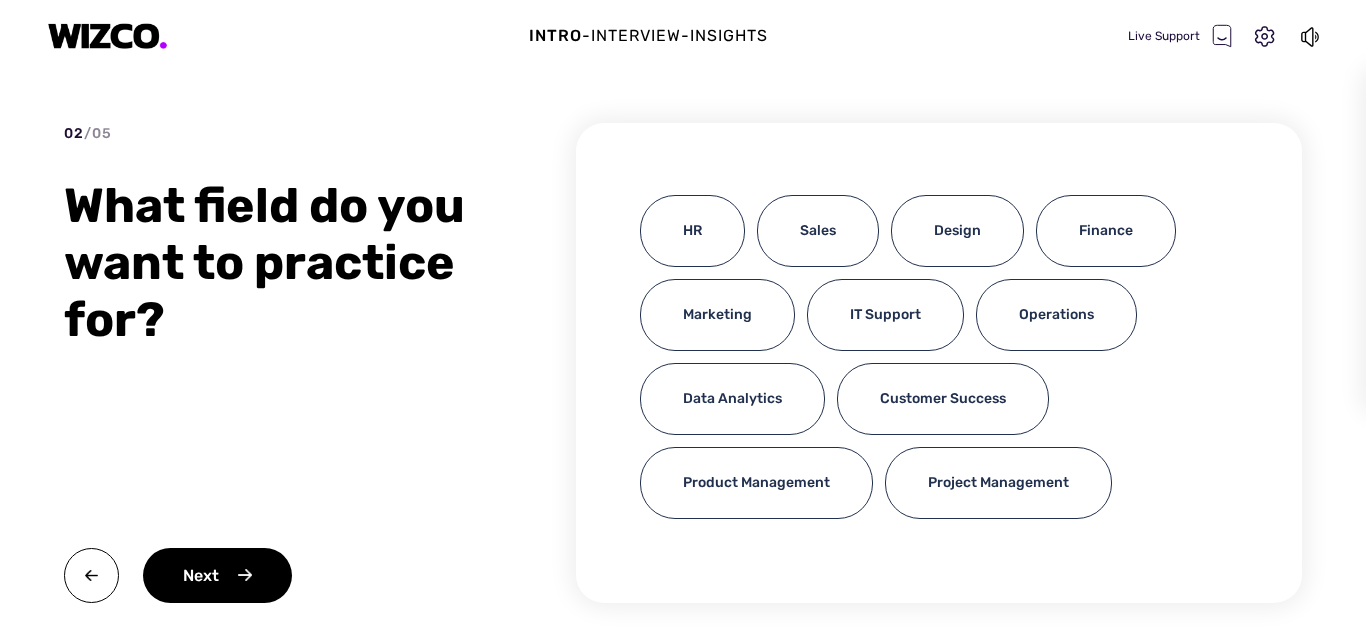 click on "02 / 05 What field do you want to practice for? Next" at bounding box center (274, 363) 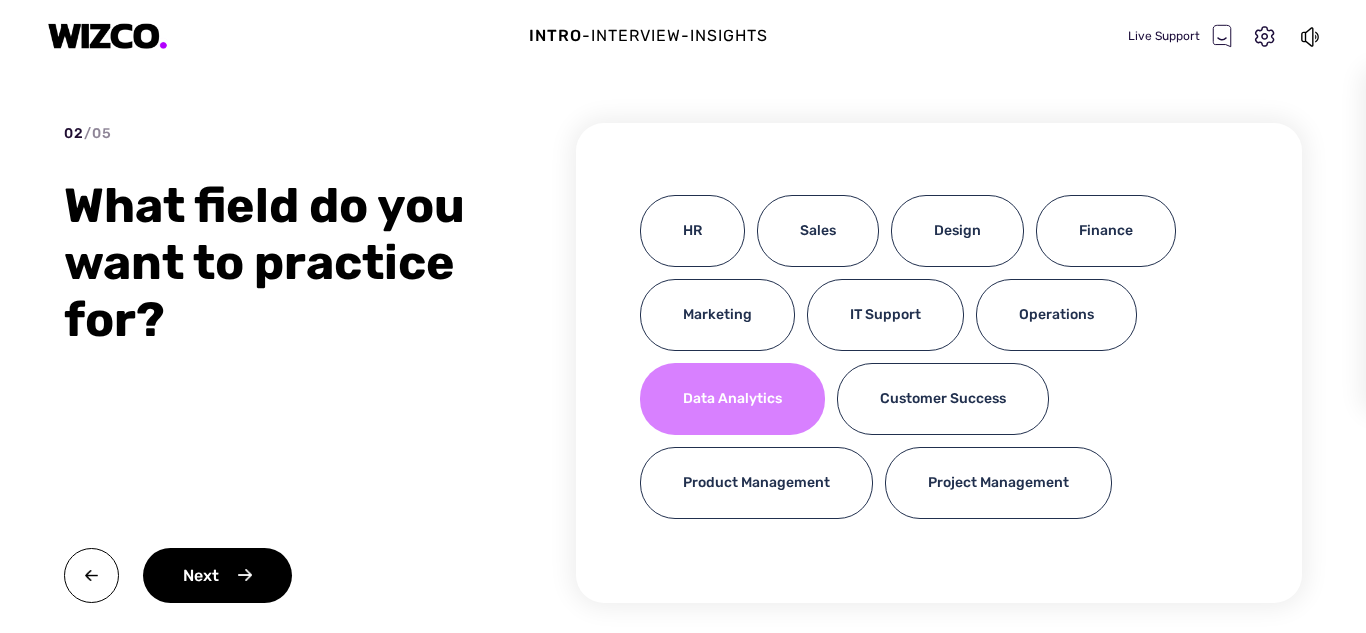 click on "Data Analytics" at bounding box center [732, 399] 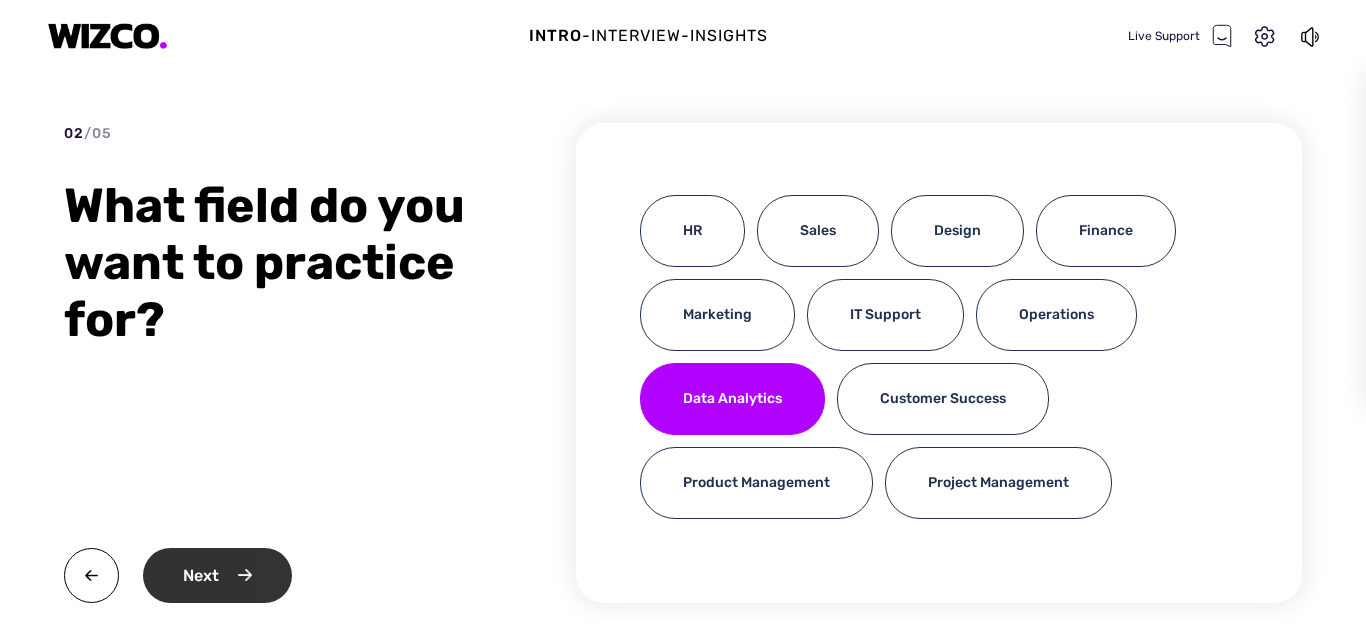 click on "Next" at bounding box center [217, 575] 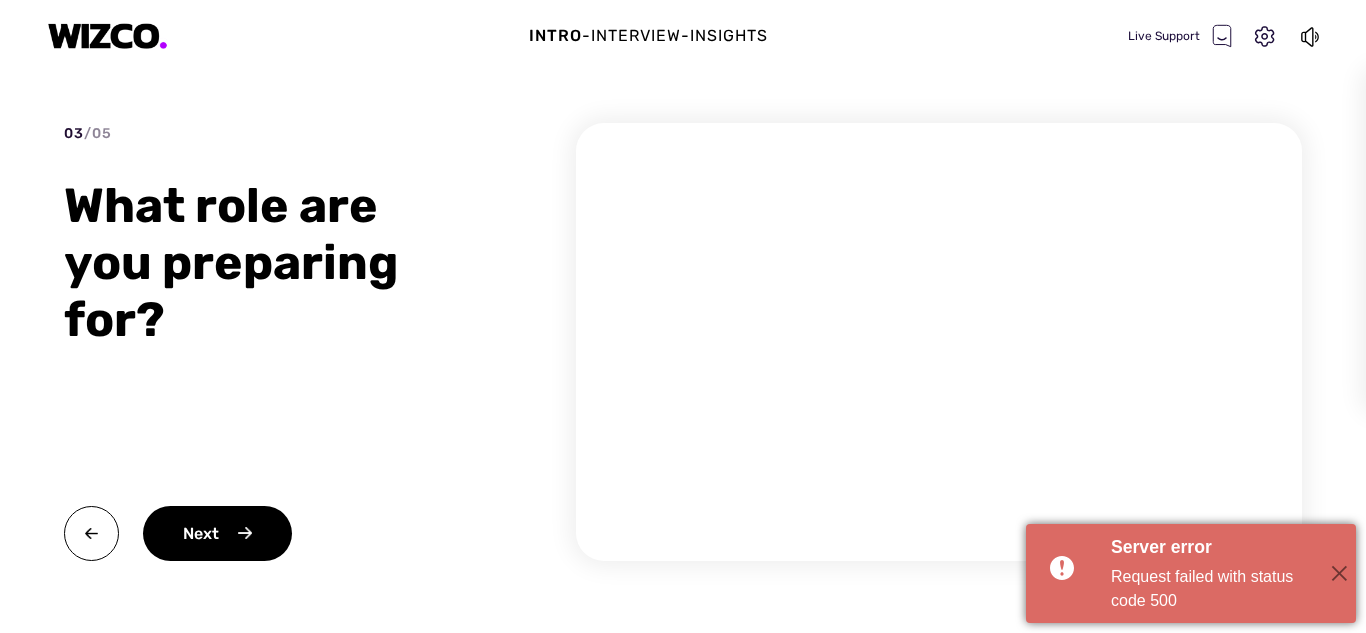 click on "Server error" at bounding box center [1213, 547] 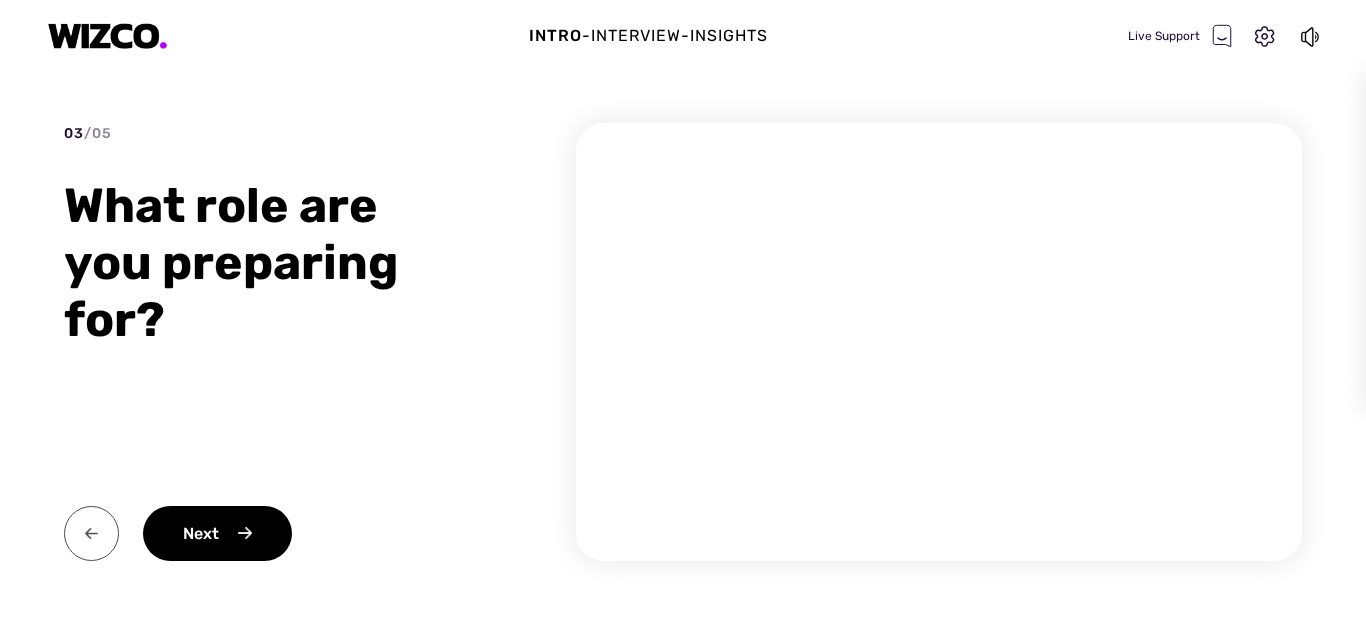 click at bounding box center (91, 533) 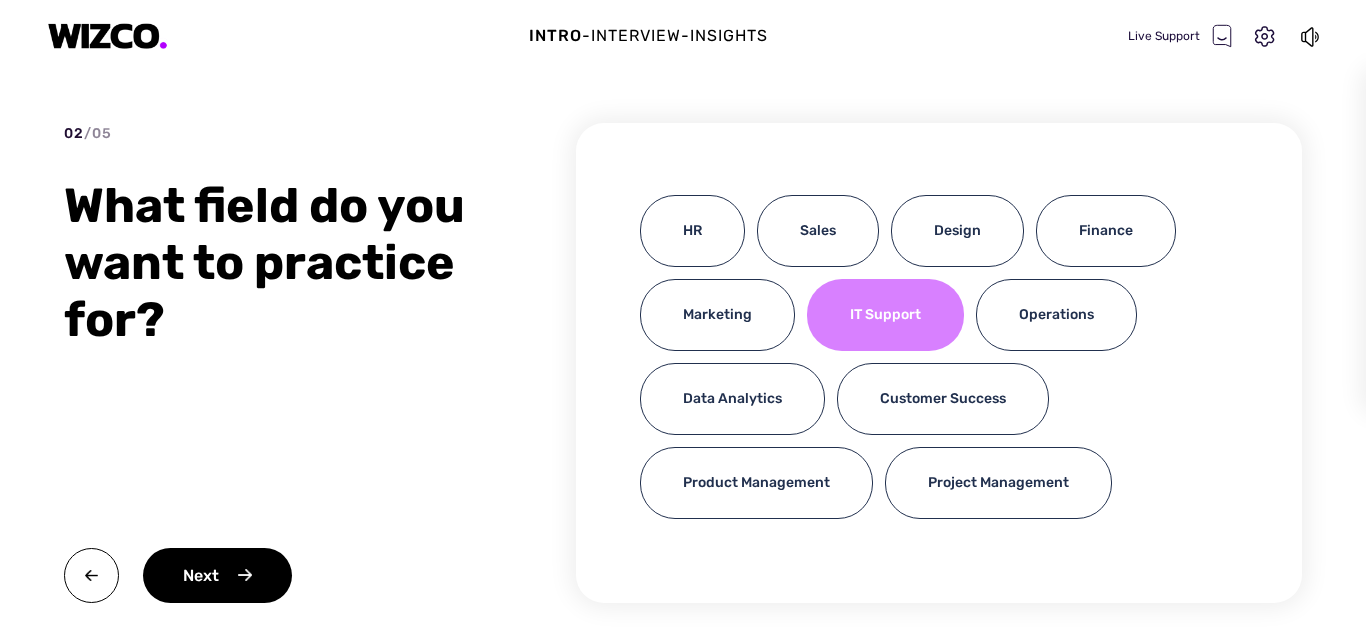 click on "IT Support" at bounding box center (885, 315) 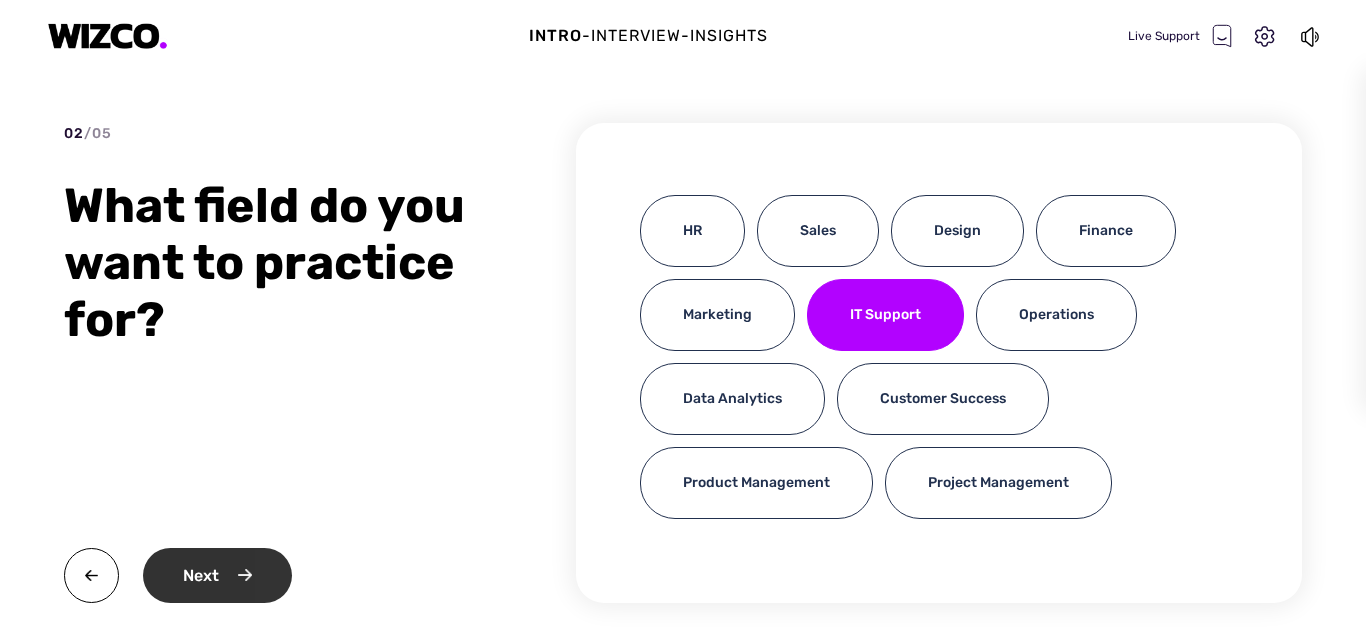 click on "Next" at bounding box center (217, 575) 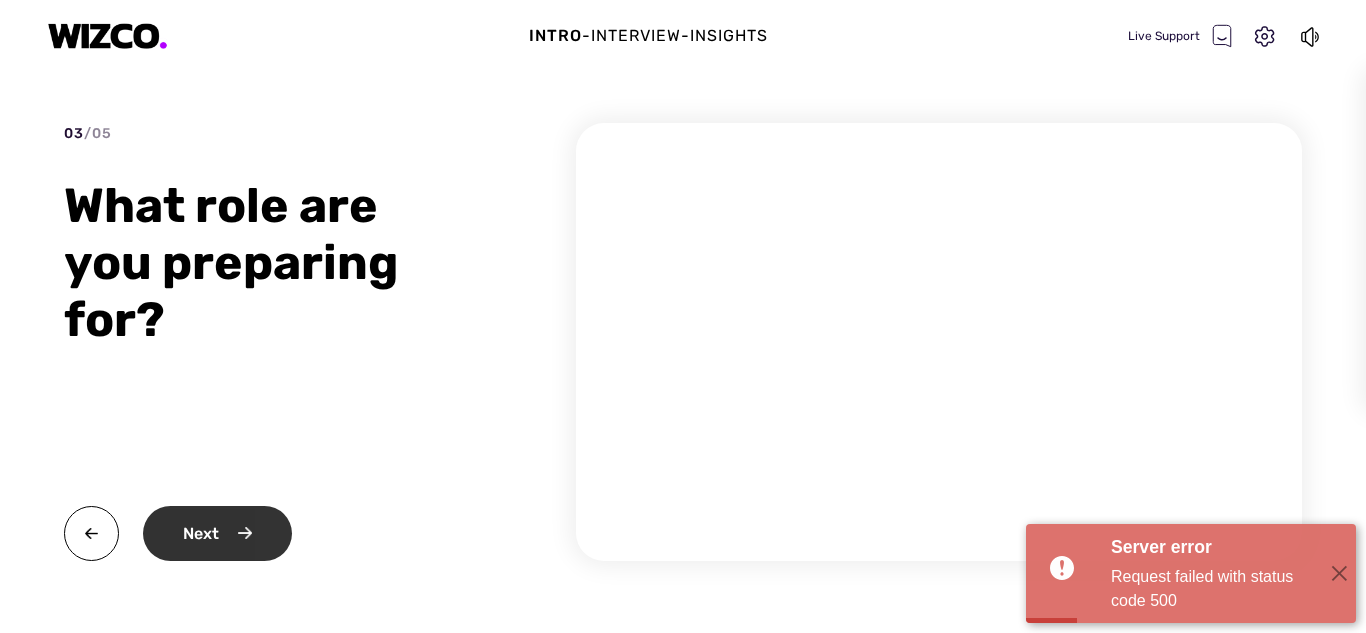 click on "Next" at bounding box center (217, 533) 